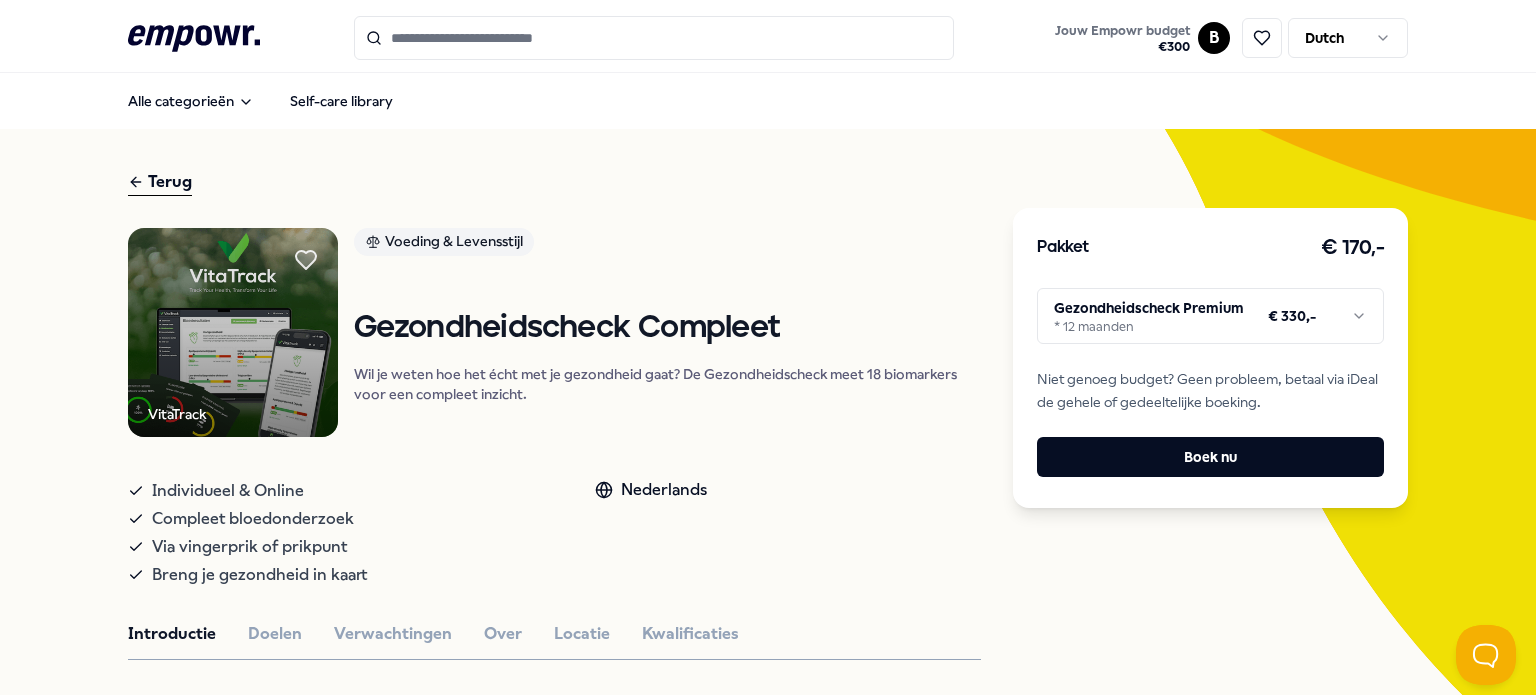 scroll, scrollTop: 0, scrollLeft: 0, axis: both 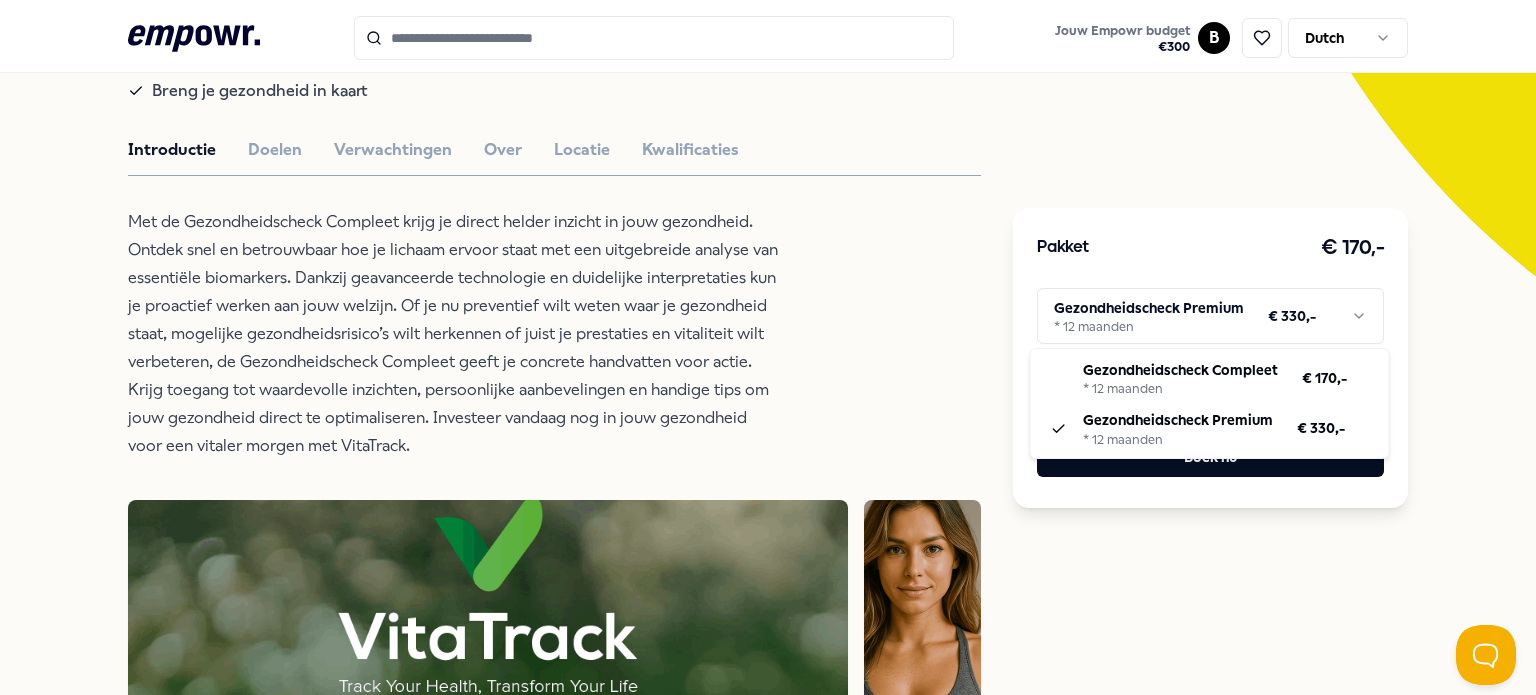 click on ".empowr-logo_svg__cls-1{fill:#03032f} Jouw Empowr budget € 300 B Dutch Alle categorieën   Self-care library Terug VitaTrack Voeding & Levensstijl Gezondheidscheck Compleet Wil je weten hoe het écht met je gezondheid gaat? De Gezondheidscheck meet 18 biomarkers voor een compleet inzicht. Individueel & Online Compleet bloedonderzoek Via vingerprik of prikpunt Breng je gezondheid in kaart Nederlands Introductie Doelen Verwachtingen Over Locatie Kwalificaties Beoordelingen Ik wilde al een tijdje een compleet bloedonderzoek laten doen, maar wist niet waar ik moest beginnen. Via VitaTrack was het super makkelijk geregeld. De uitslagen waren overzichtelijk en ik kreeg duidelijke tips wat ik kon verbeteren. Ik voel me serieus fitter sinds ik wat dingen heb aangepast! [PERSON_NAME] Deze check is echt een investering in jezelf. De analyses zijn gedetailleerd en je weet gelijk wat je kan doen om je waardes te verbeteren.  Ik ga dit zeker elk jaar herhalen. [PERSON_NAME] Ontspanning [GEOGRAPHIC_DATA]    Vanaf    + 1" at bounding box center (768, 347) 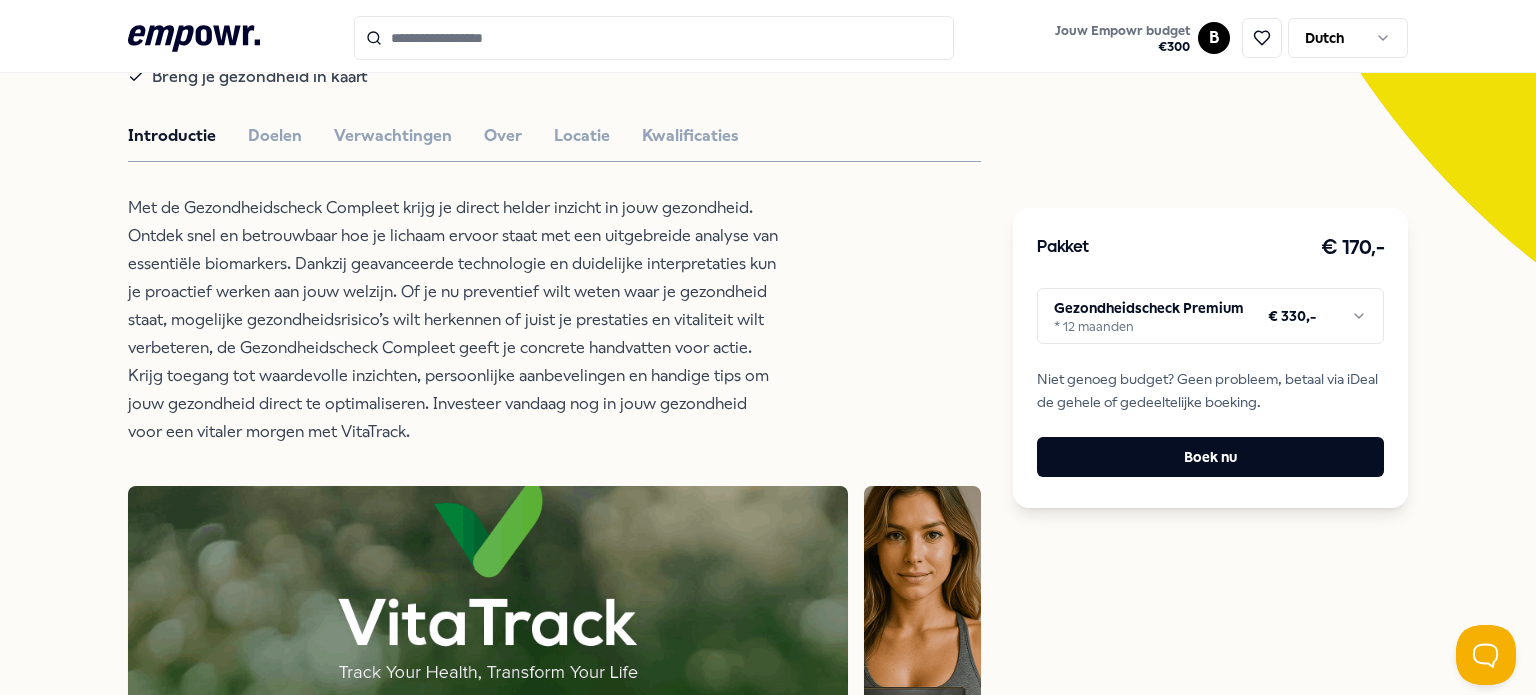 scroll, scrollTop: 504, scrollLeft: 0, axis: vertical 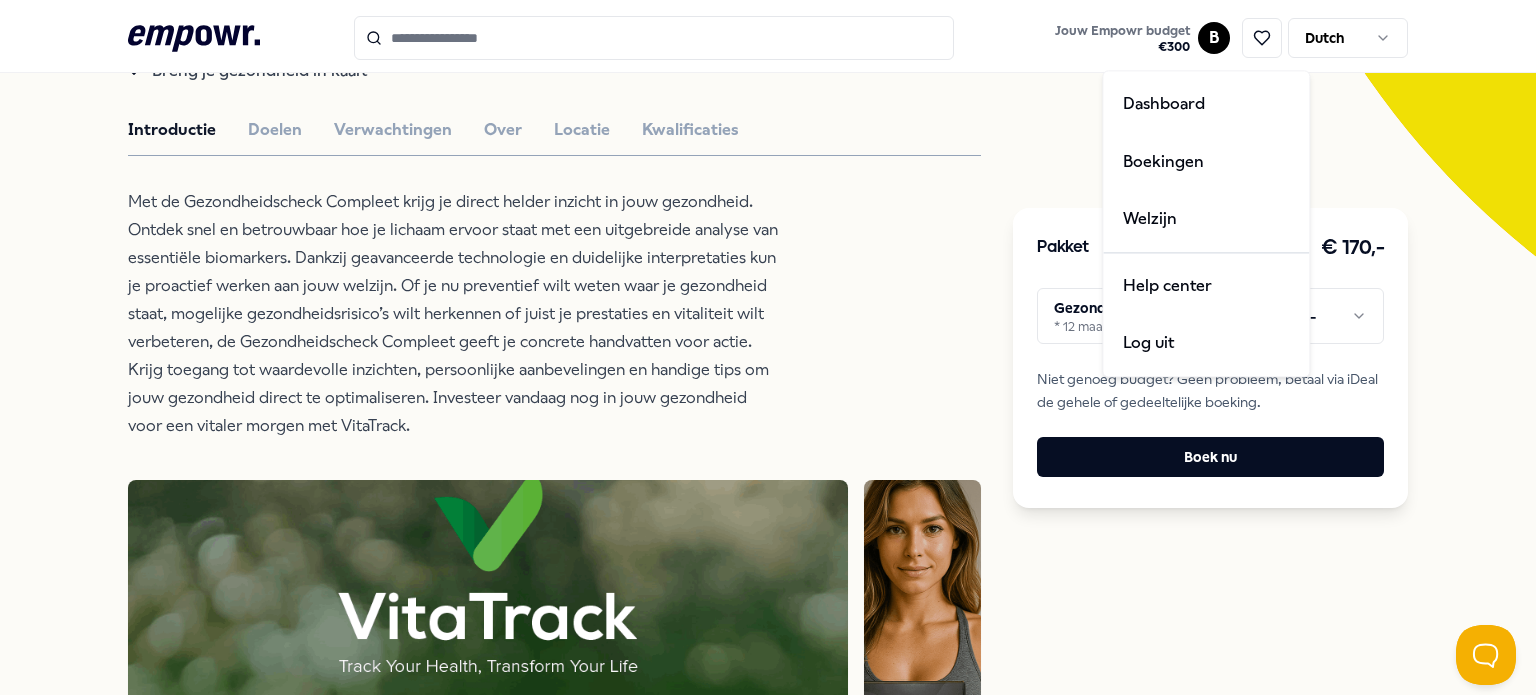 click on ".empowr-logo_svg__cls-1{fill:#03032f} Jouw Empowr budget € 300 B Dutch Alle categorieën   Self-care library Terug VitaTrack Voeding & Levensstijl Gezondheidscheck Compleet Wil je weten hoe het écht met je gezondheid gaat? De Gezondheidscheck meet 18 biomarkers voor een compleet inzicht. Individueel & Online Compleet bloedonderzoek Via vingerprik of prikpunt Breng je gezondheid in kaart Nederlands Introductie Doelen Verwachtingen Over Locatie Kwalificaties Beoordelingen Ik wilde al een tijdje een compleet bloedonderzoek laten doen, maar wist niet waar ik moest beginnen. Via VitaTrack was het super makkelijk geregeld. De uitslagen waren overzichtelijk en ik kreeg duidelijke tips wat ik kon verbeteren. Ik voel me serieus fitter sinds ik wat dingen heb aangepast! [PERSON_NAME] Deze check is echt een investering in jezelf. De analyses zijn gedetailleerd en je weet gelijk wat je kan doen om je waardes te verbeteren.  Ik ga dit zeker elk jaar herhalen. [PERSON_NAME] Ontspanning [GEOGRAPHIC_DATA]    Vanaf    + 1" at bounding box center (768, 347) 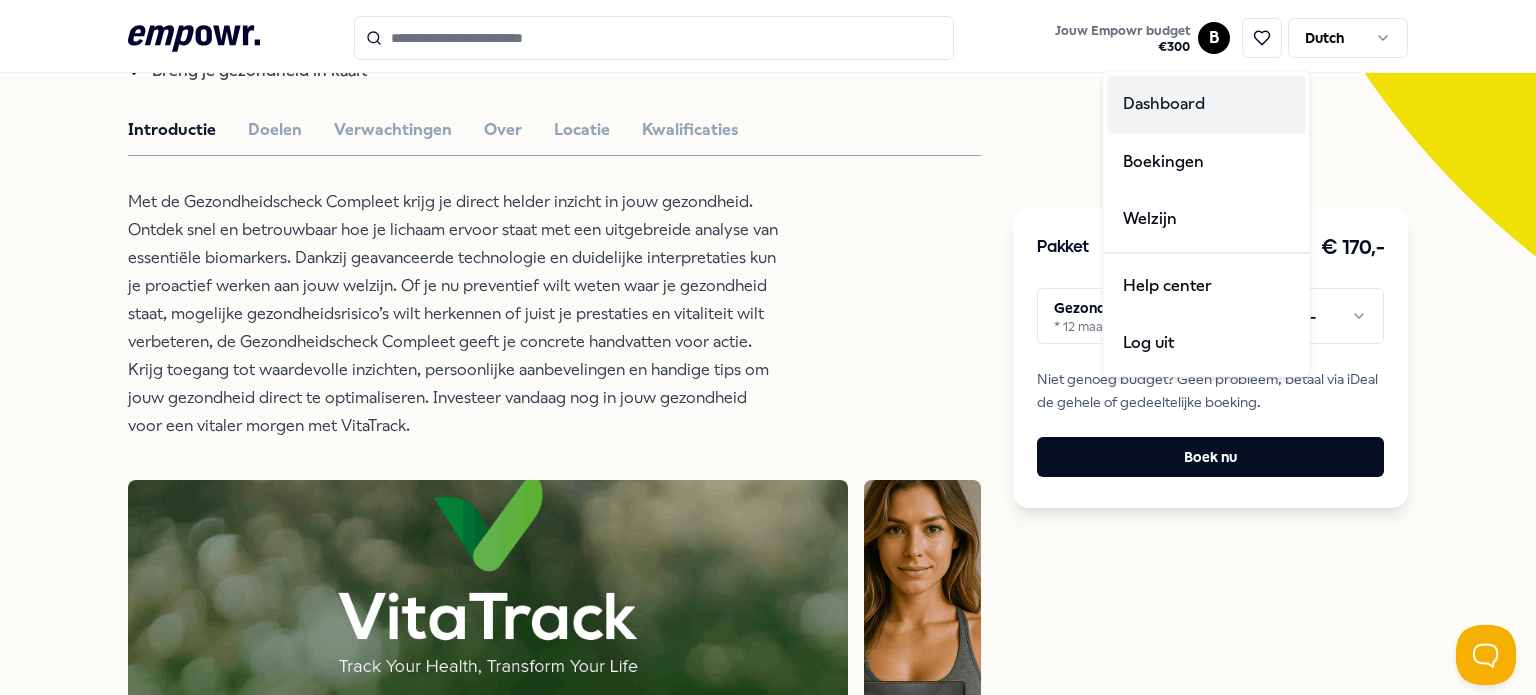 click on "Dashboard" at bounding box center [1206, 104] 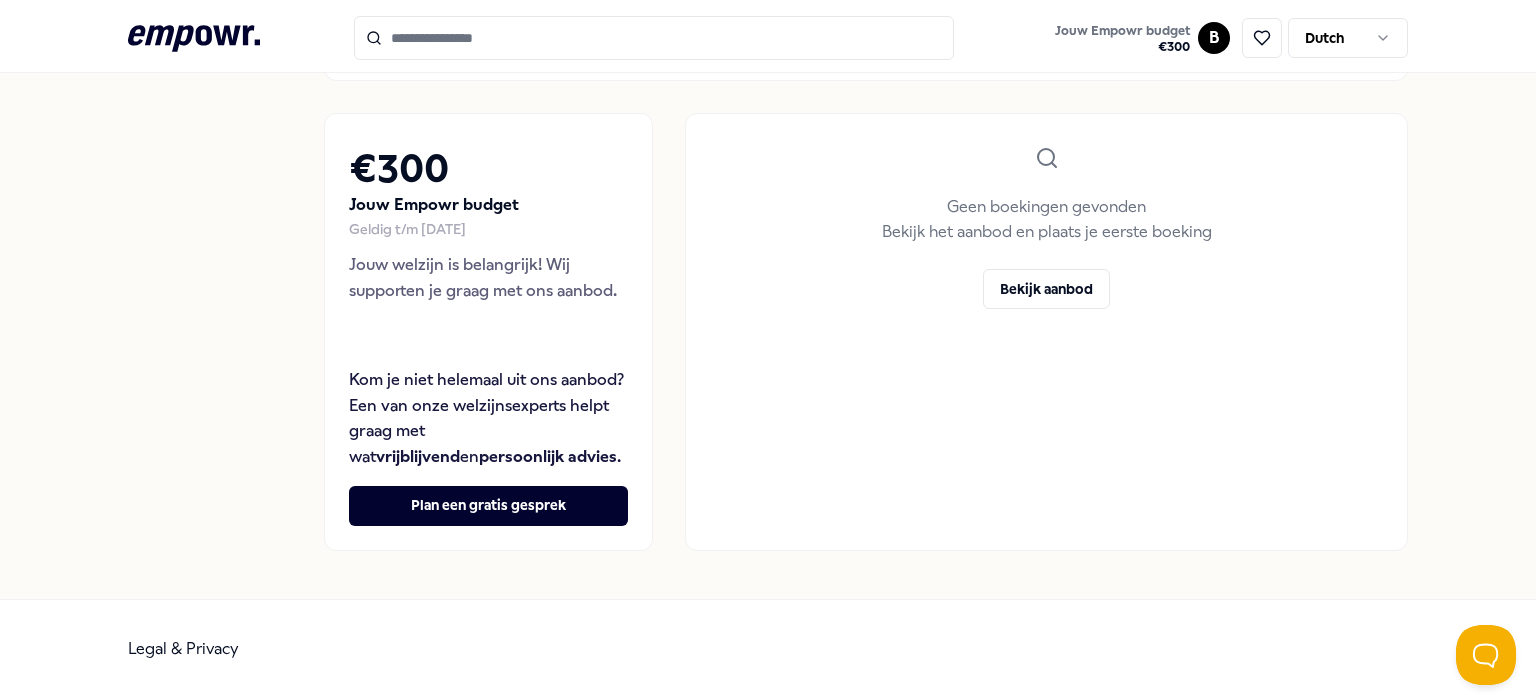 scroll, scrollTop: 0, scrollLeft: 0, axis: both 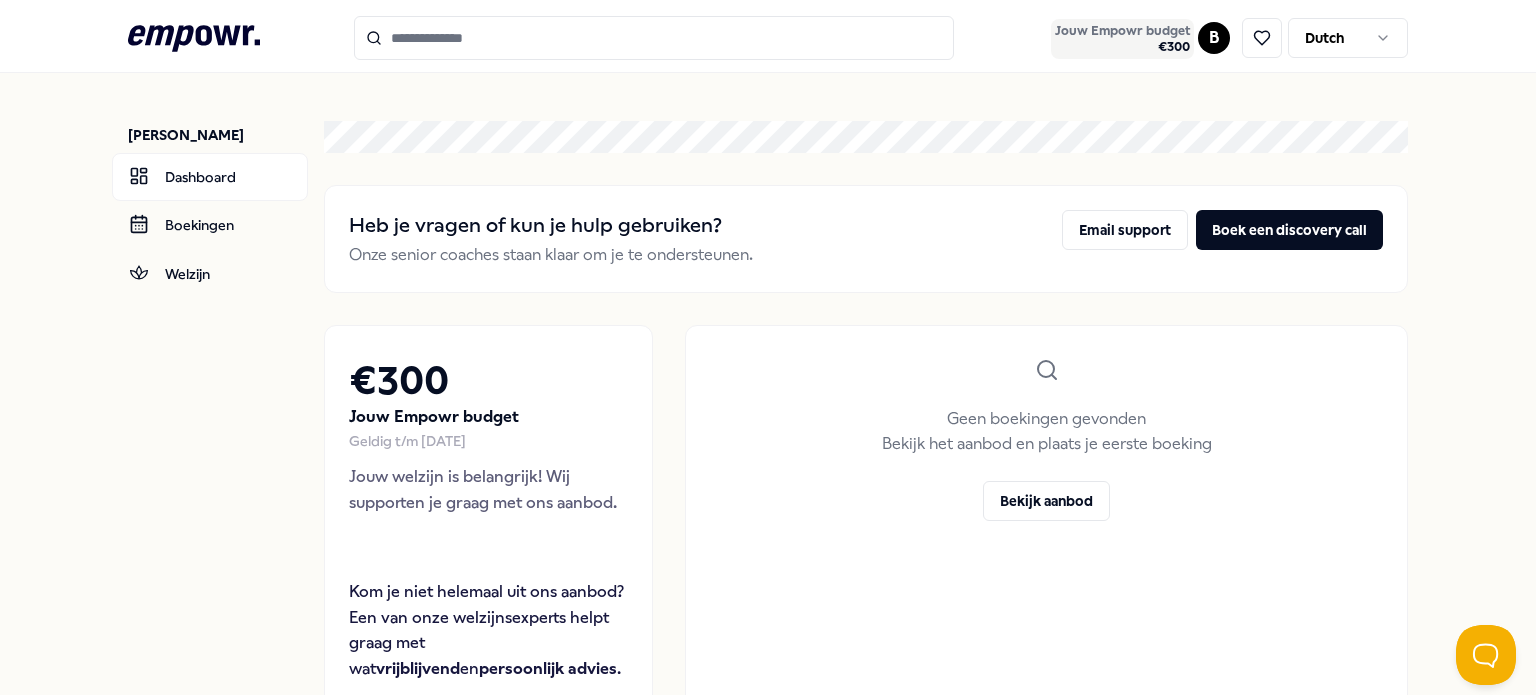 click on "Jouw Empowr budget" at bounding box center (1122, 31) 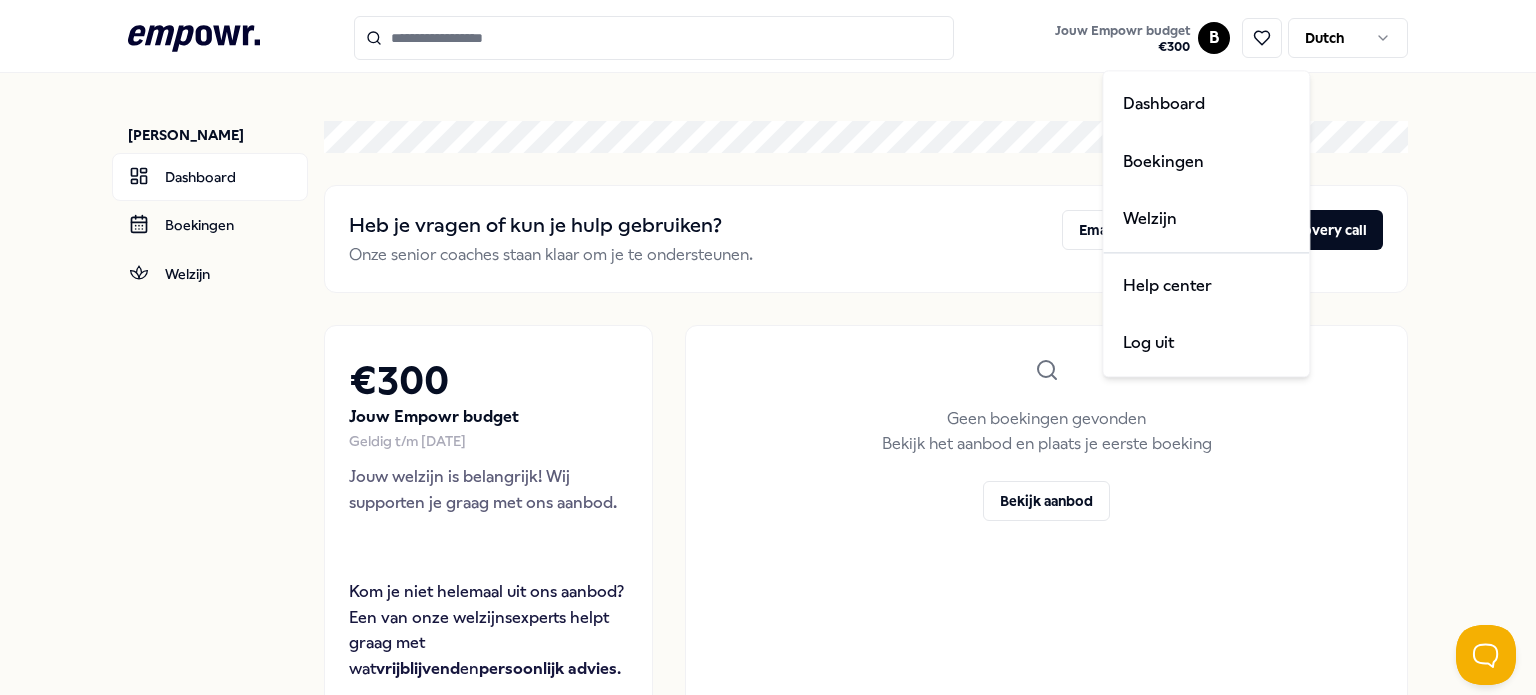 click on ".empowr-logo_svg__cls-1{fill:#03032f} Jouw Empowr budget € 300 B [DEMOGRAPHIC_DATA] Björn den Breems Dashboard Boekingen Welzijn Heb je vragen of kun je hulp gebruiken? Onze senior coaches staan klaar om je te ondersteunen. Email support [PERSON_NAME] een discovery call € 300 Jouw Empowr budget Geldig t/m [DATE] Jouw welzijn is belangrijk! Wij supporten je graag met ons aanbod. Kom je niet helemaal uit ons aanbod?  Een van onze welzijnsexperts helpt graag met wat  vrijblijvend  en  persoonlijk advies . Plan een gratis gesprek Geen boekingen gevonden Bekijk het aanbod en plaats je eerste boeking Bekijk aanbod Legal & Privacy
Dashboard Boekingen Welzijn Help center Log uit" at bounding box center [768, 347] 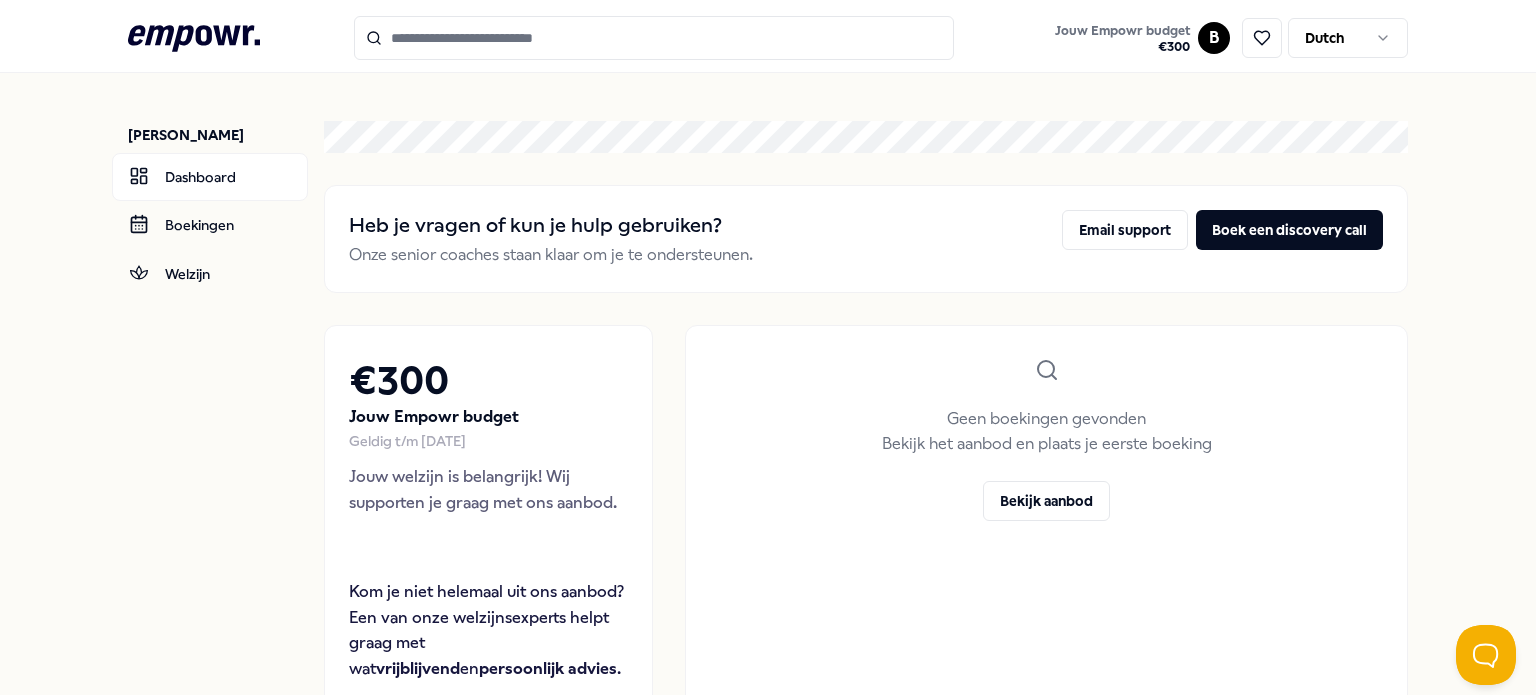click on ".empowr-logo_svg__cls-1{fill:#03032f} Jouw Empowr budget € 300 B [DEMOGRAPHIC_DATA] Björn den Breems Dashboard Boekingen Welzijn Heb je vragen of kun je hulp gebruiken? Onze senior coaches staan klaar om je te ondersteunen. Email support [PERSON_NAME] een discovery call € 300 Jouw Empowr budget Geldig t/m [DATE] Jouw welzijn is belangrijk! Wij supporten je graag met ons aanbod. Kom je niet helemaal uit ons aanbod?  Een van onze welzijnsexperts helpt graag met wat  vrijblijvend  en  persoonlijk advies . Plan een gratis gesprek Geen boekingen gevonden Bekijk het aanbod en plaats je eerste boeking Bekijk aanbod Legal & Privacy" at bounding box center [768, 347] 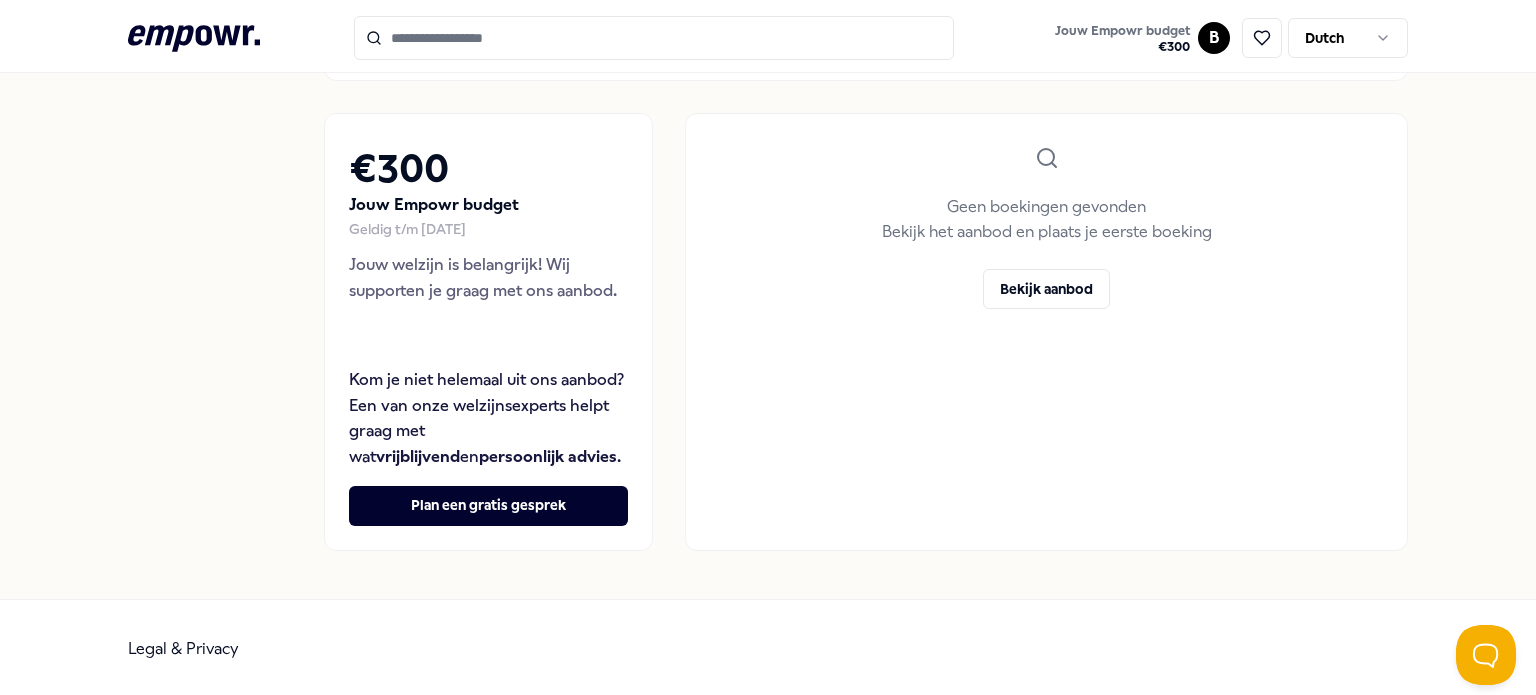 scroll, scrollTop: 0, scrollLeft: 0, axis: both 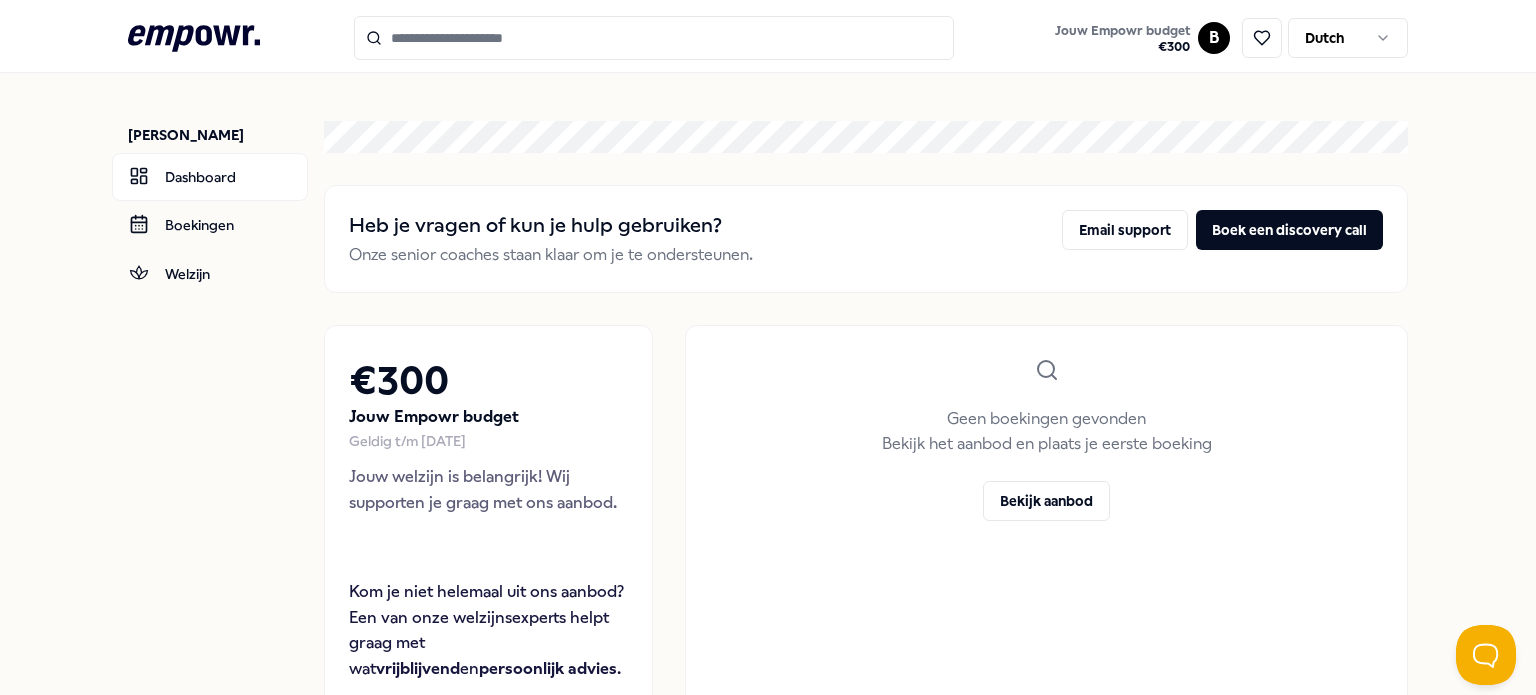 click on ".empowr-logo_svg__cls-1{fill:#03032f} Jouw Empowr budget € 300 B [DEMOGRAPHIC_DATA] Björn den Breems Dashboard Boekingen Welzijn Heb je vragen of kun je hulp gebruiken? Onze senior coaches staan klaar om je te ondersteunen. Email support [PERSON_NAME] een discovery call € 300 Jouw Empowr budget Geldig t/m [DATE] Jouw welzijn is belangrijk! Wij supporten je graag met ons aanbod. Kom je niet helemaal uit ons aanbod?  Een van onze welzijnsexperts helpt graag met wat  vrijblijvend  en  persoonlijk advies . Plan een gratis gesprek Geen boekingen gevonden Bekijk het aanbod en plaats je eerste boeking Bekijk aanbod Legal & Privacy" at bounding box center [768, 347] 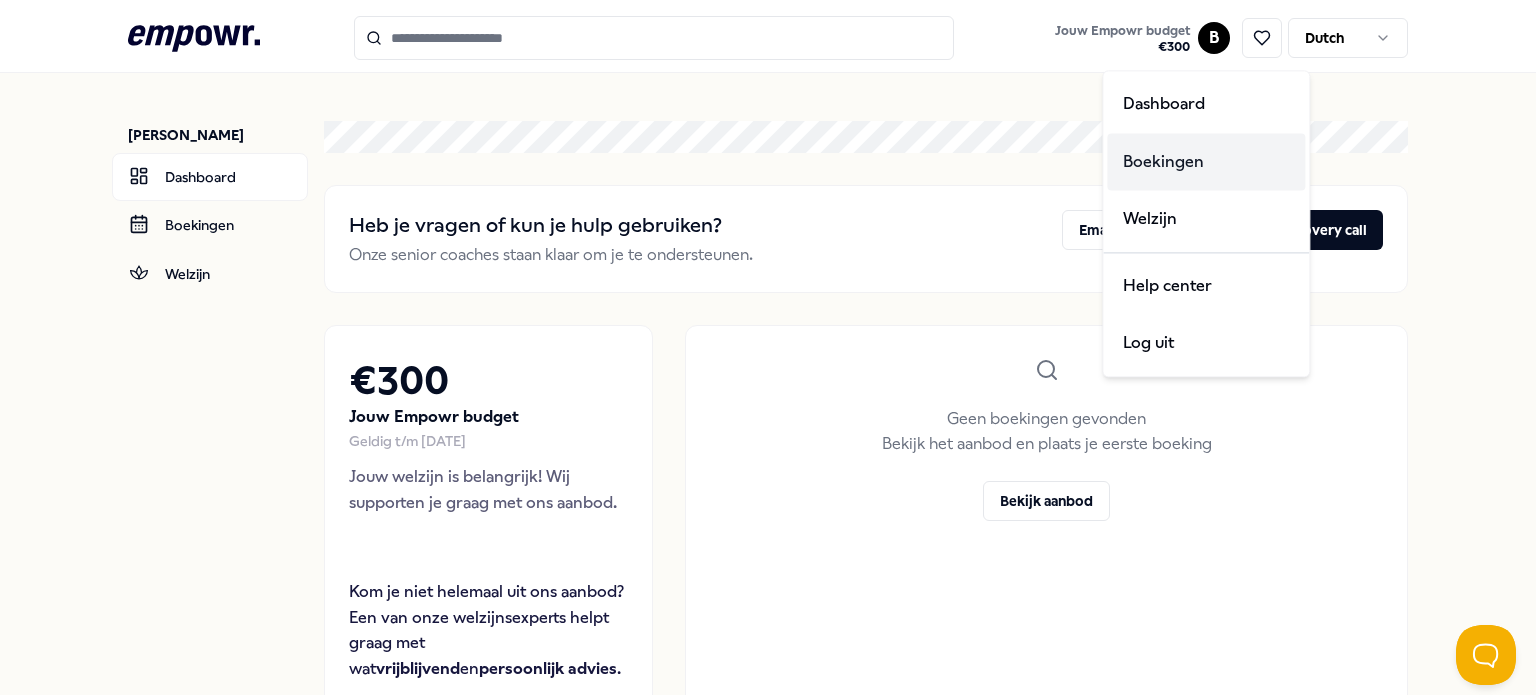 click on "Boekingen" at bounding box center (1206, 162) 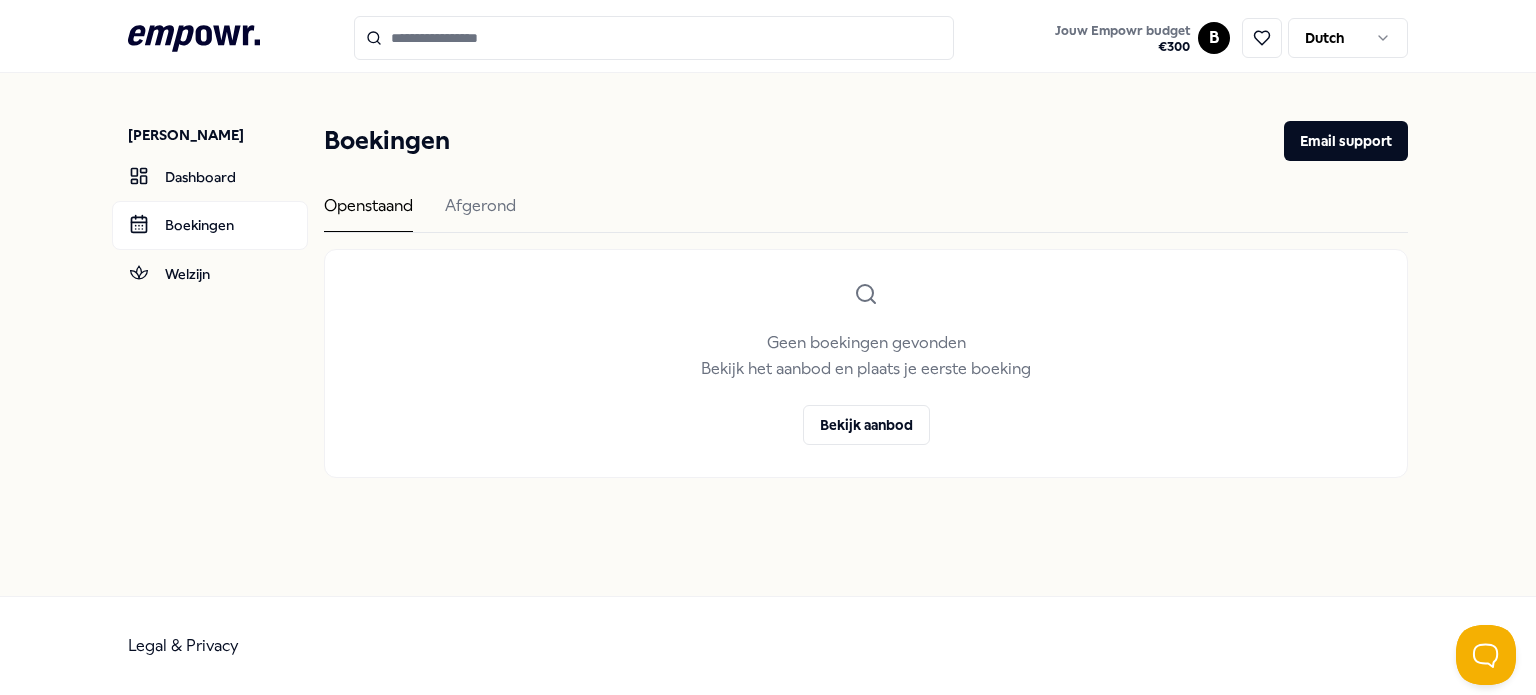 click on ".empowr-logo_svg__cls-1{fill:#03032f}" 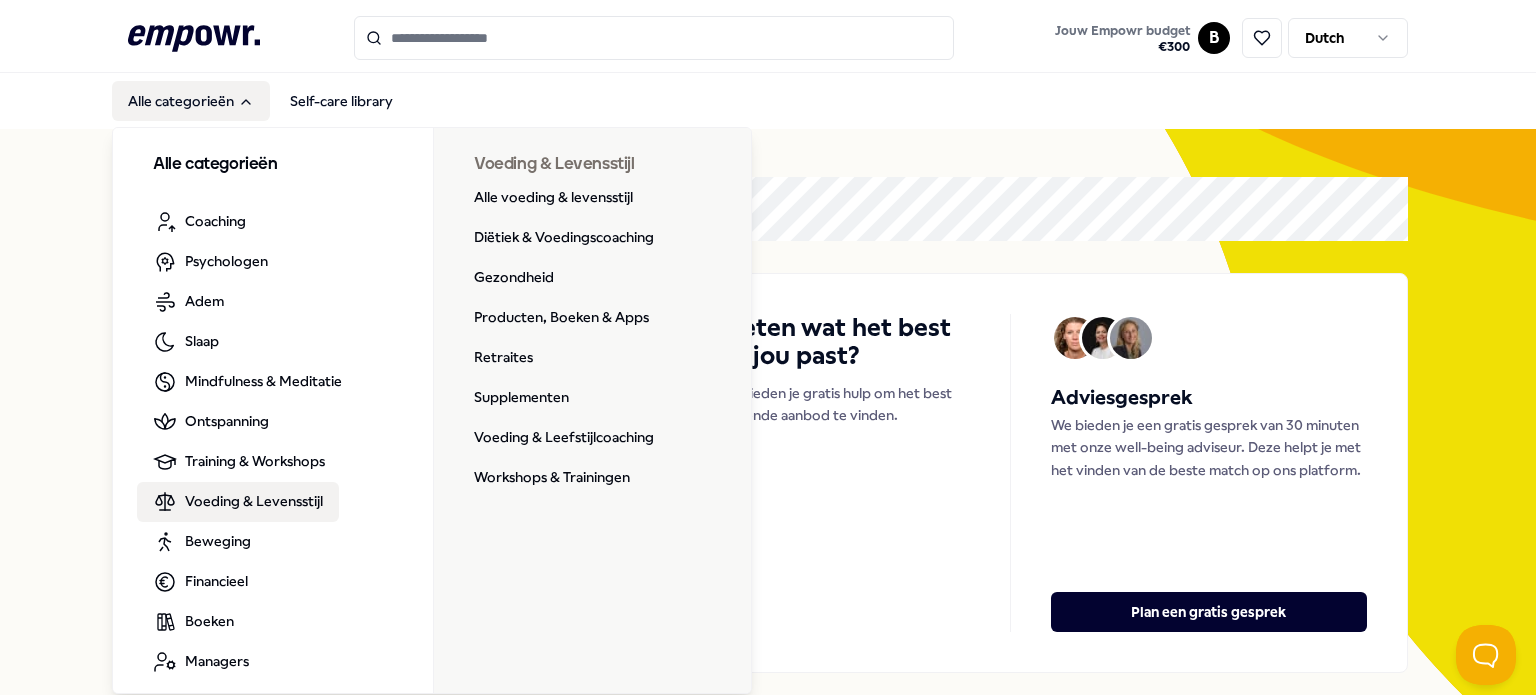 click on "Voeding & Levensstijl" at bounding box center (254, 501) 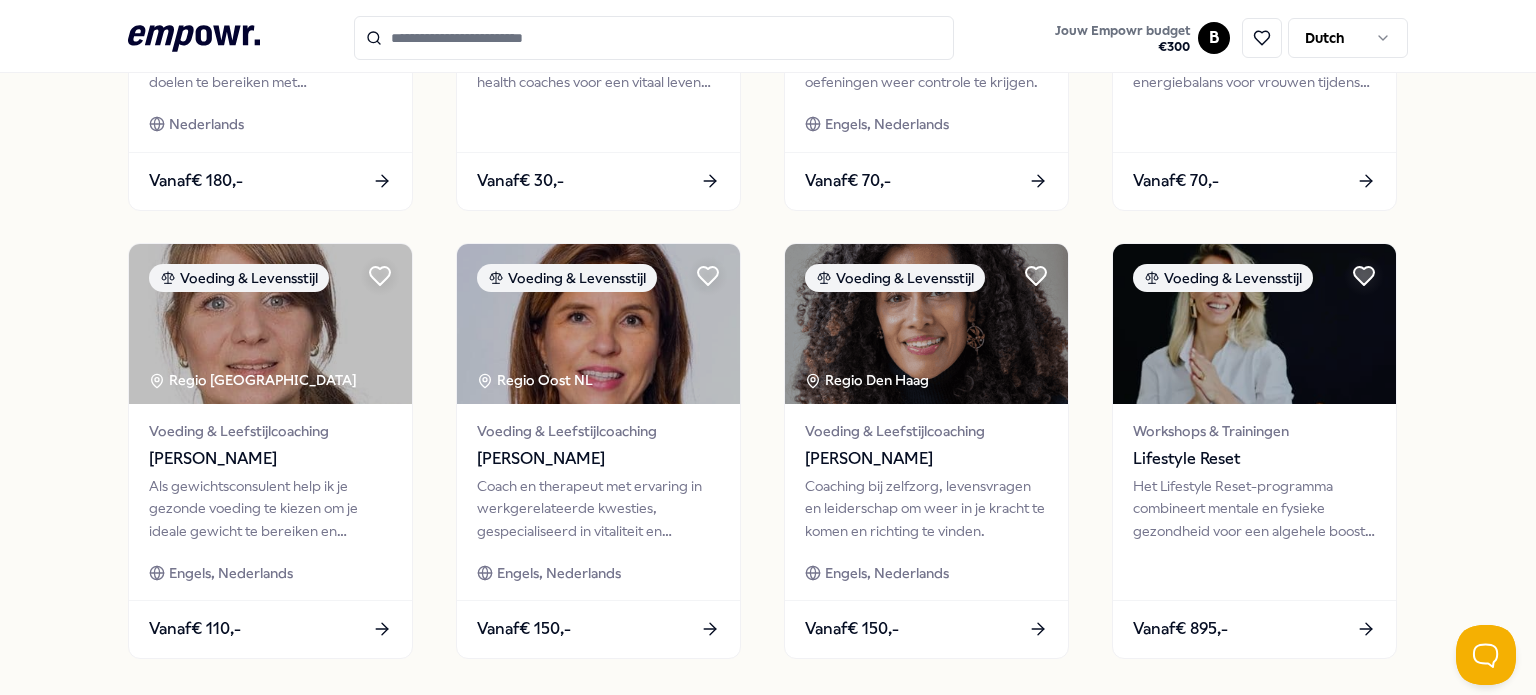 scroll, scrollTop: 1092, scrollLeft: 0, axis: vertical 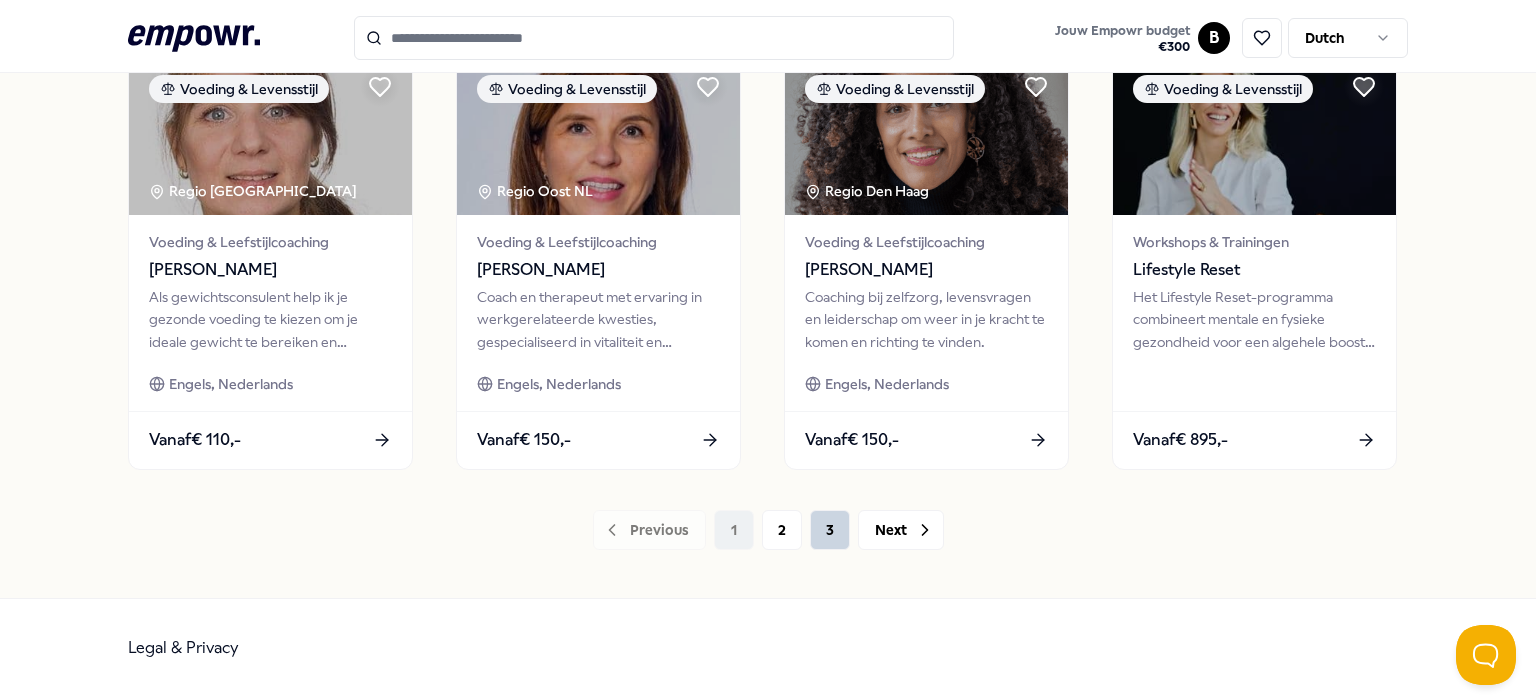 click on "3" at bounding box center (830, 530) 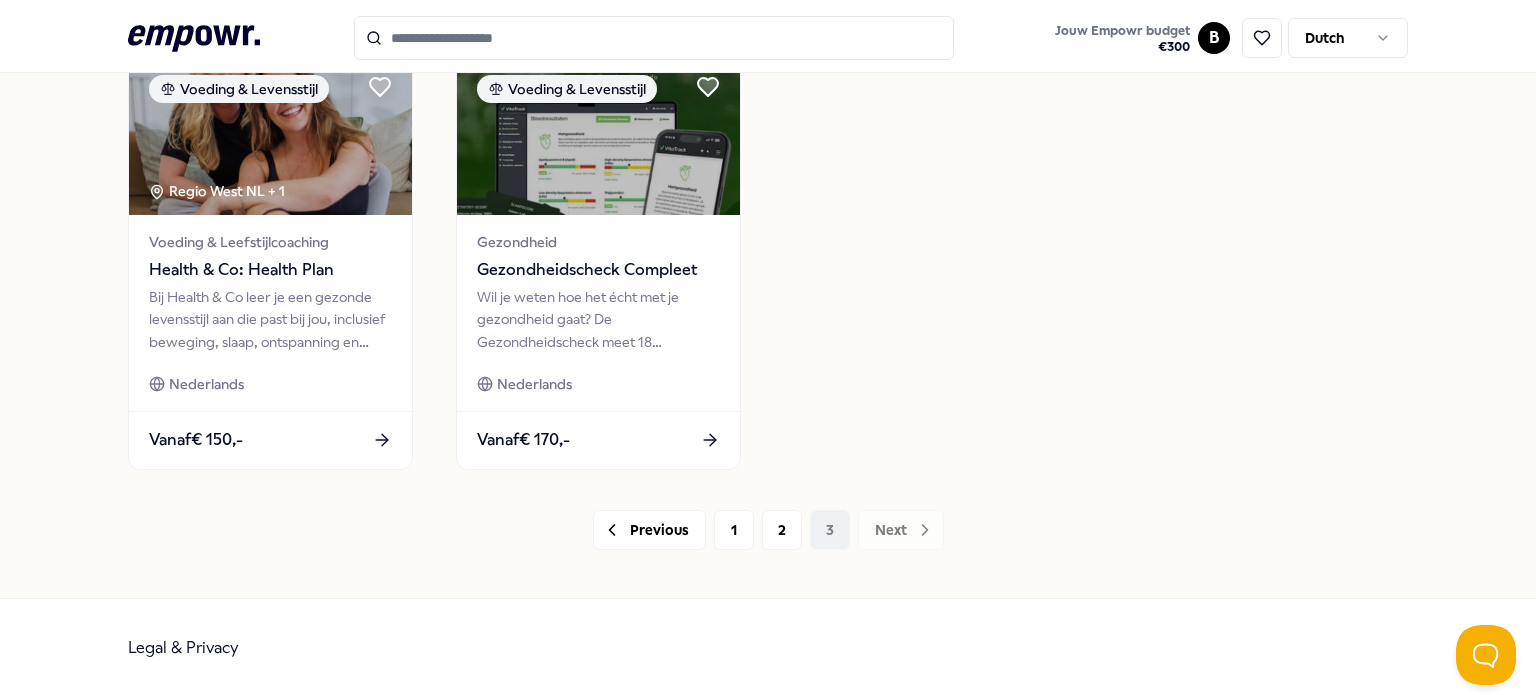 scroll, scrollTop: 976, scrollLeft: 0, axis: vertical 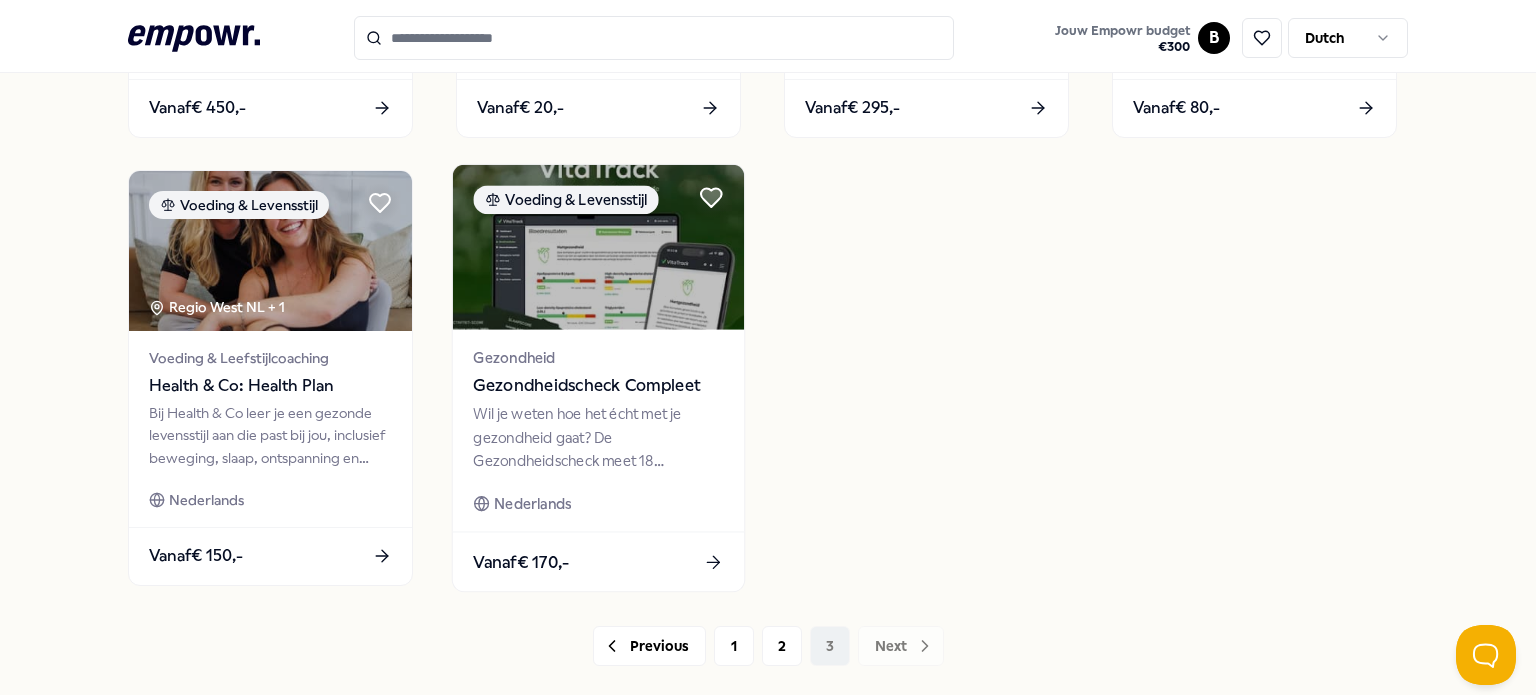 click on "Gezondheid  Gezondheidscheck Compleet Wil je weten hoe het écht met je gezondheid gaat? De Gezondheidscheck meet 18
biomarkers voor een compleet inzicht. Nederlands" at bounding box center (598, 430) 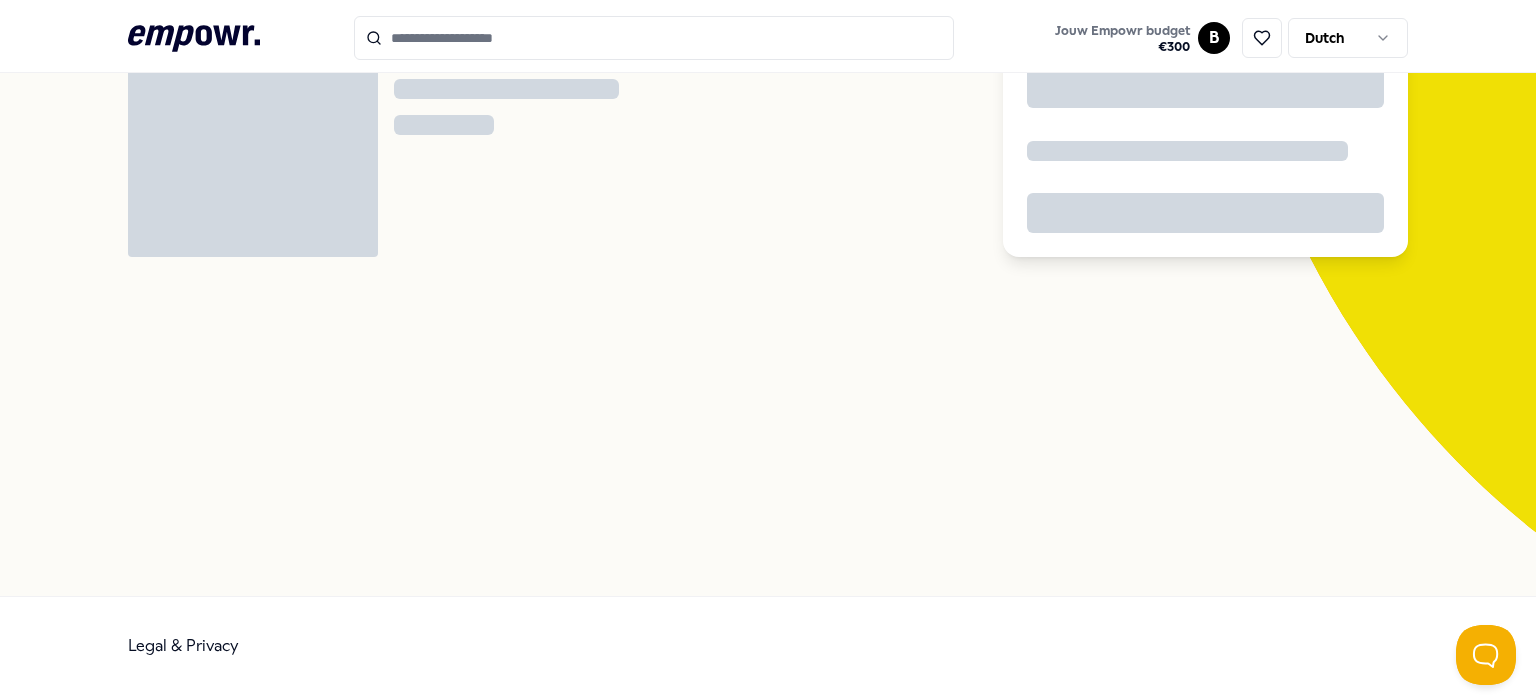 scroll, scrollTop: 128, scrollLeft: 0, axis: vertical 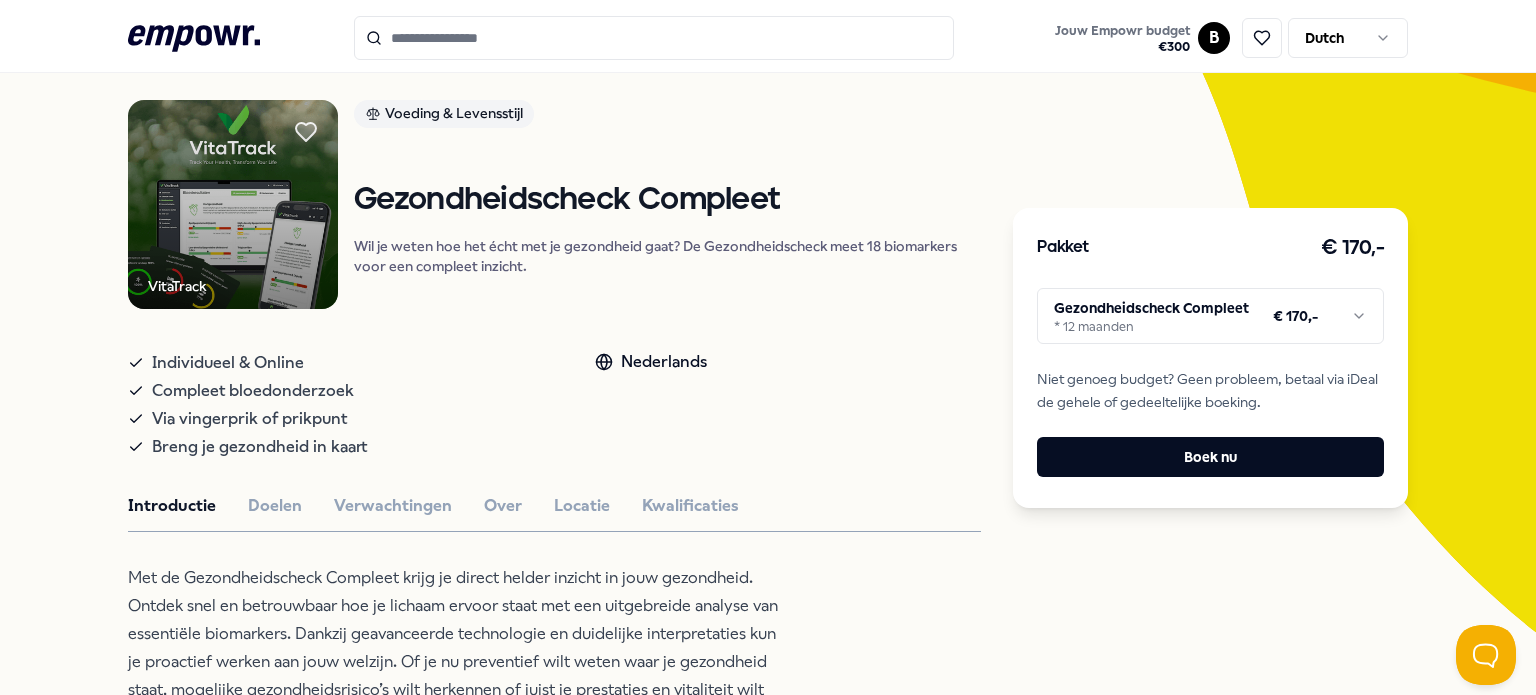 click on ".empowr-logo_svg__cls-1{fill:#03032f} Jouw Empowr budget € 300 B Dutch Alle categorieën   Self-care library Terug VitaTrack Voeding & Levensstijl Gezondheidscheck Compleet Wil je weten hoe het écht met je gezondheid gaat? De Gezondheidscheck meet 18 biomarkers voor een compleet inzicht. Individueel & Online Compleet bloedonderzoek Via vingerprik of prikpunt Breng je gezondheid in kaart Nederlands Introductie Doelen Verwachtingen Over Locatie Kwalificaties Beoordelingen Ik wilde al een tijdje een compleet bloedonderzoek laten doen, maar wist niet waar ik moest beginnen. Via VitaTrack was het super makkelijk geregeld. De uitslagen waren overzichtelijk en ik kreeg duidelijke tips wat ik kon verbeteren. Ik voel me serieus fitter sinds ik wat dingen heb aangepast! [PERSON_NAME] Deze check is echt een investering in jezelf. De analyses zijn gedetailleerd en je weet gelijk wat je kan doen om je waardes te verbeteren.  Ik ga dit zeker elk jaar herhalen. [PERSON_NAME] Ontspanning [GEOGRAPHIC_DATA]    Vanaf    + 1" at bounding box center [768, 347] 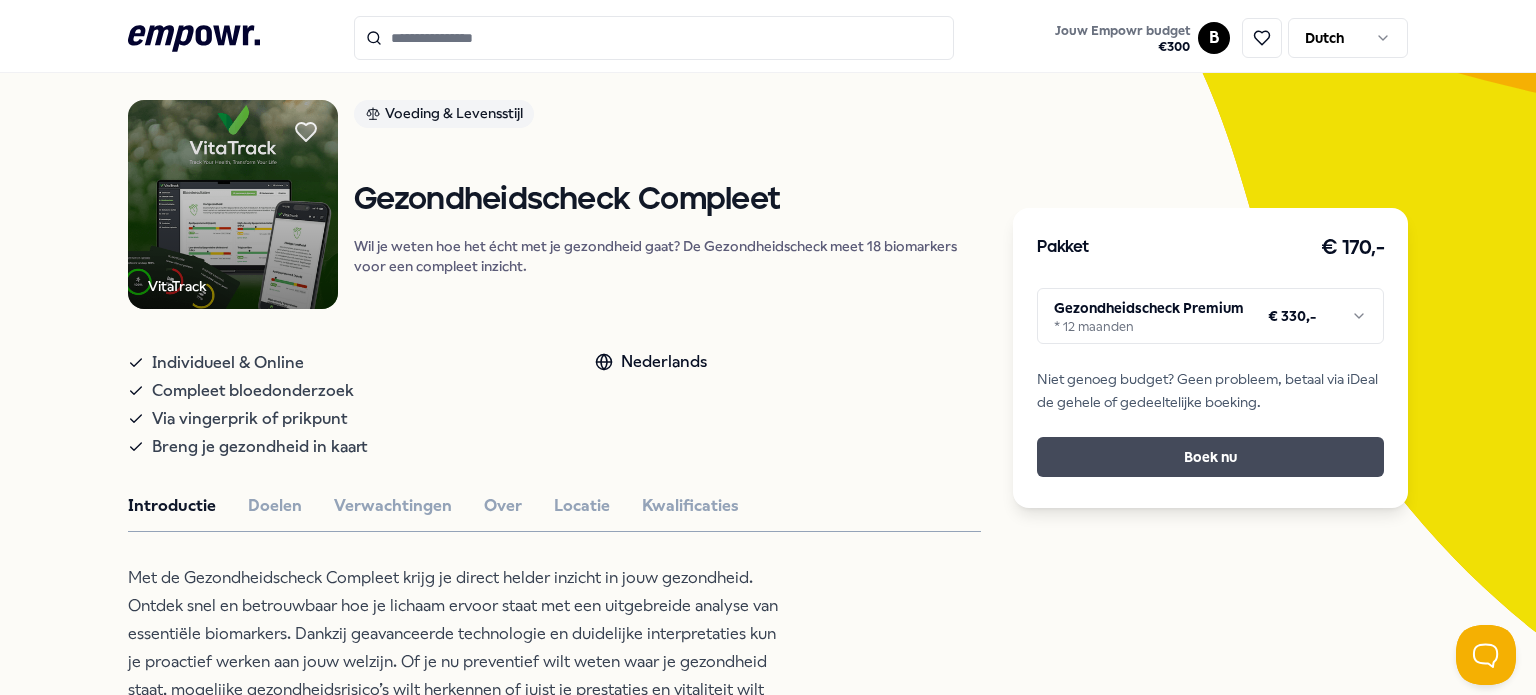 click on "Boek nu" at bounding box center [1210, 457] 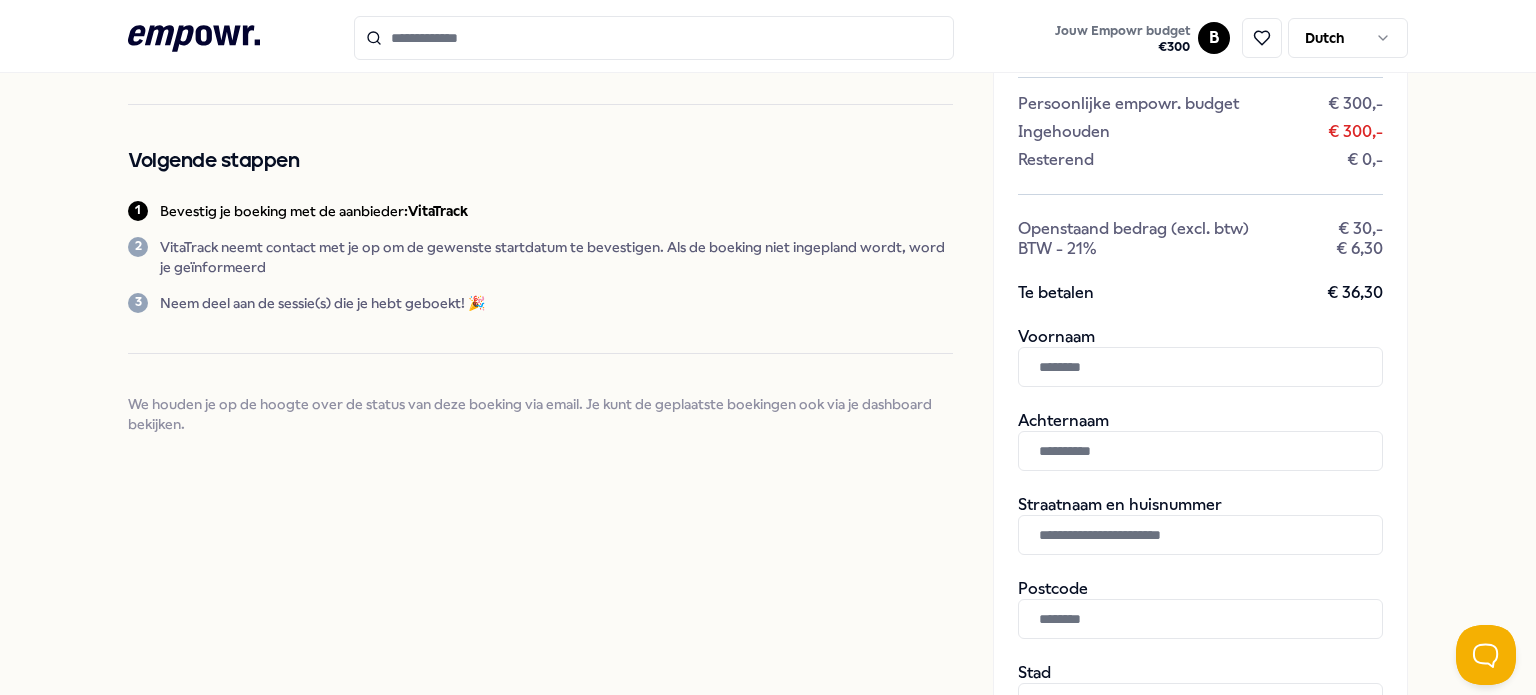 scroll, scrollTop: 263, scrollLeft: 0, axis: vertical 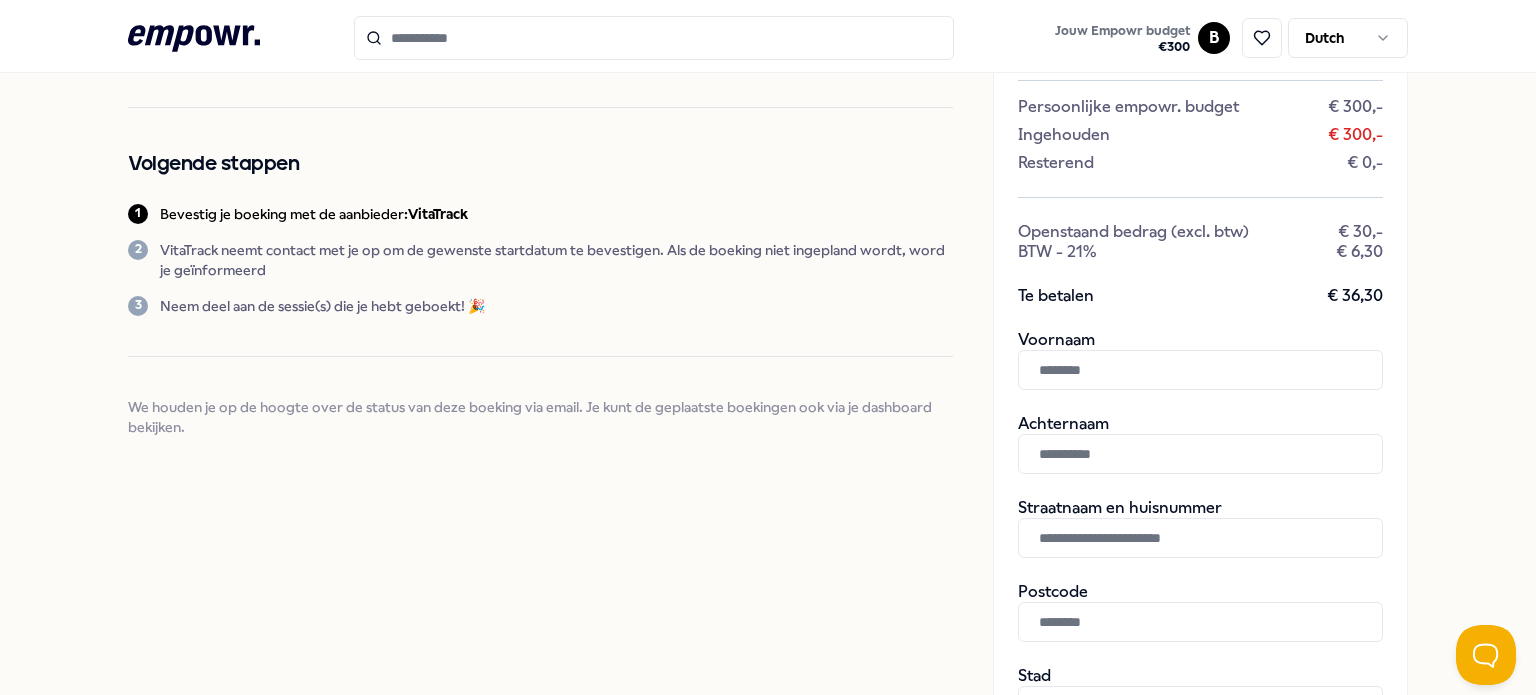 click at bounding box center (1200, 370) 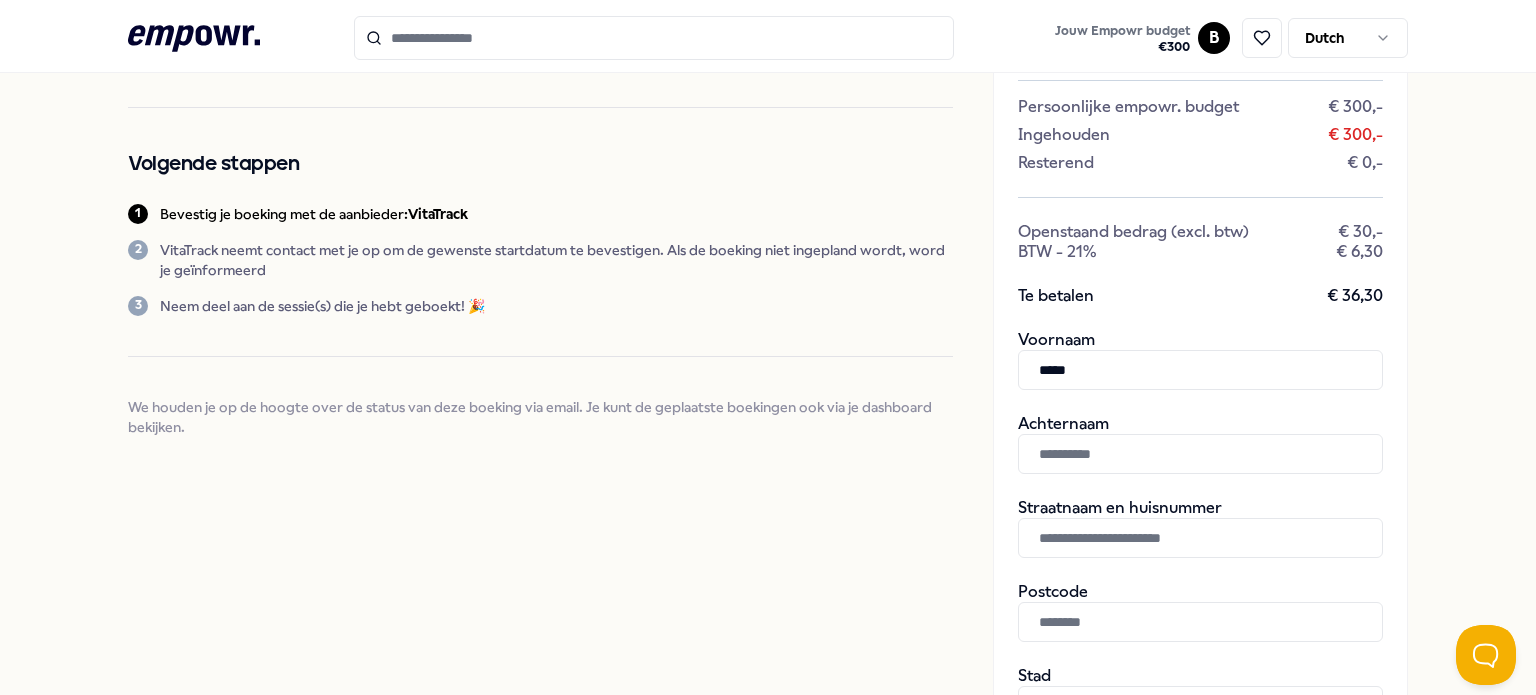 type on "*****" 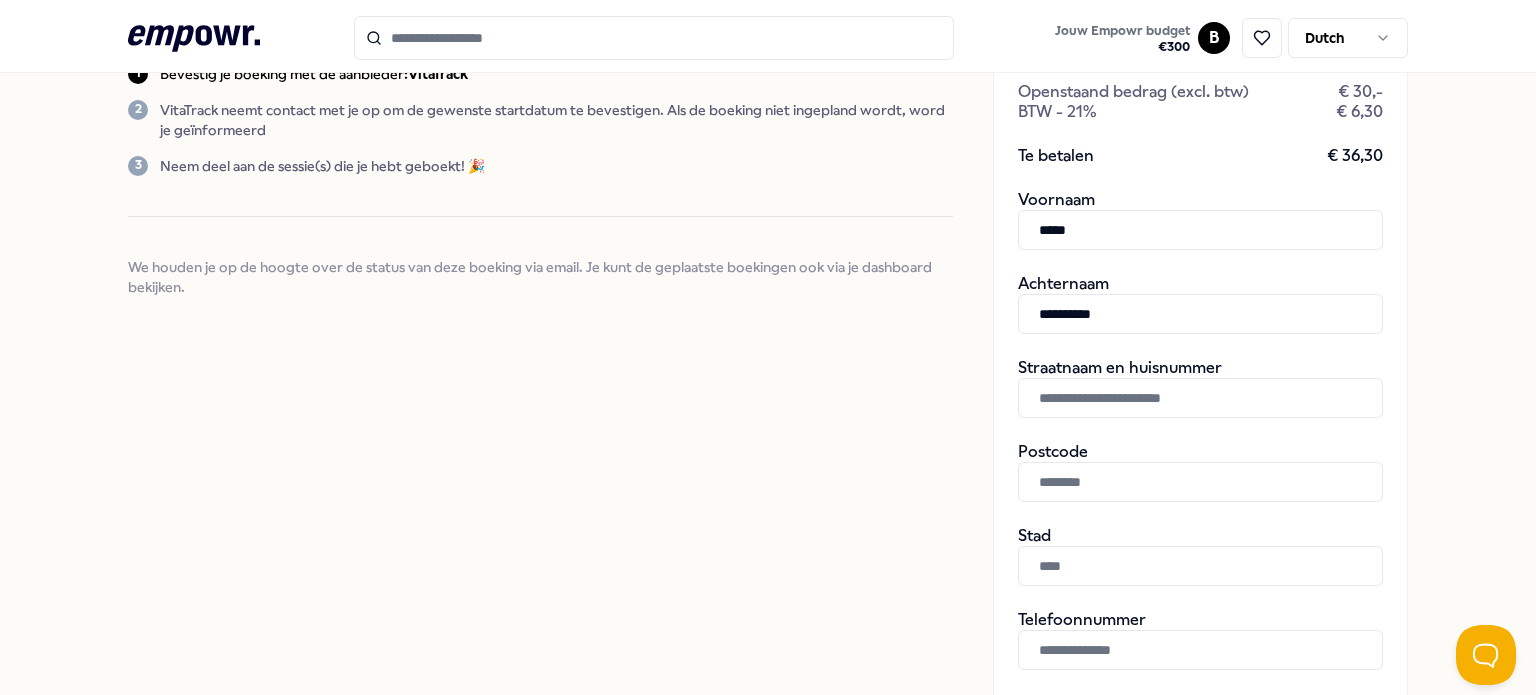 scroll, scrollTop: 402, scrollLeft: 0, axis: vertical 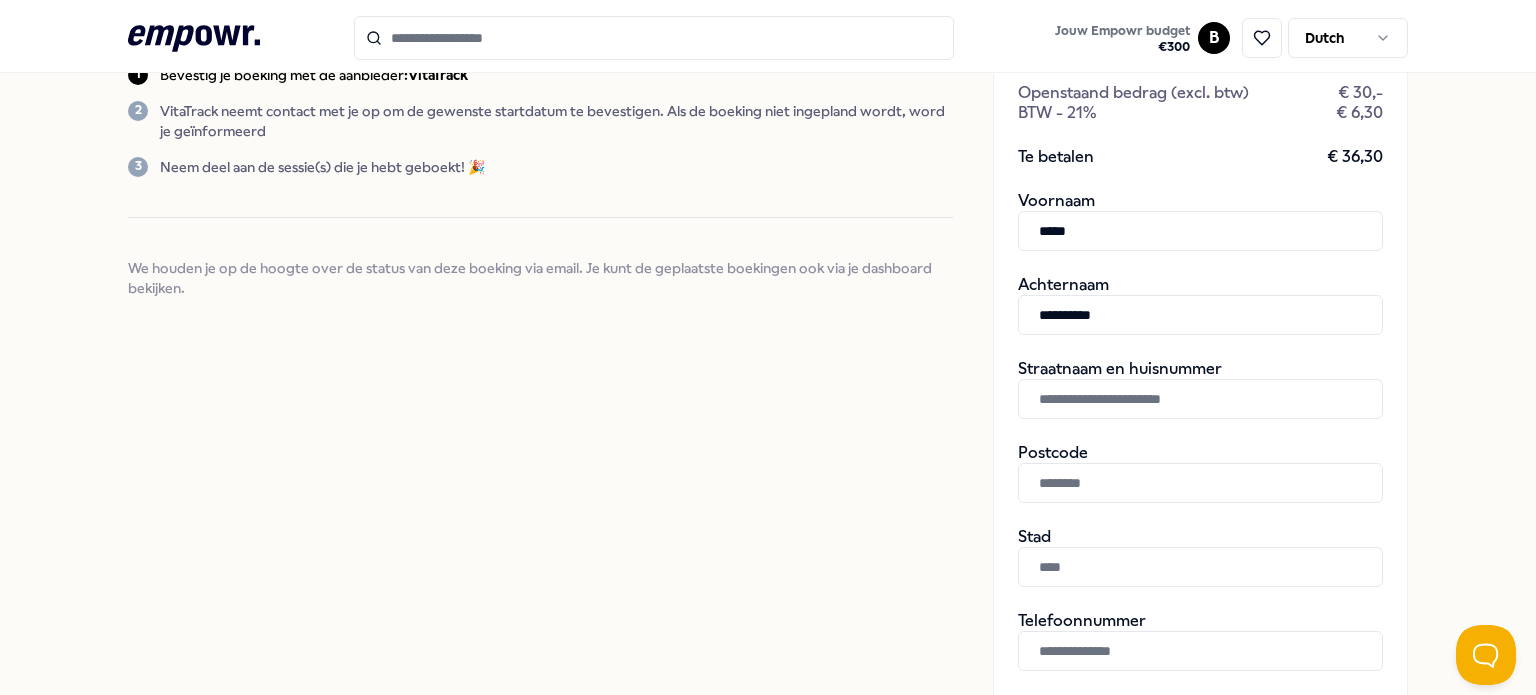 type on "**********" 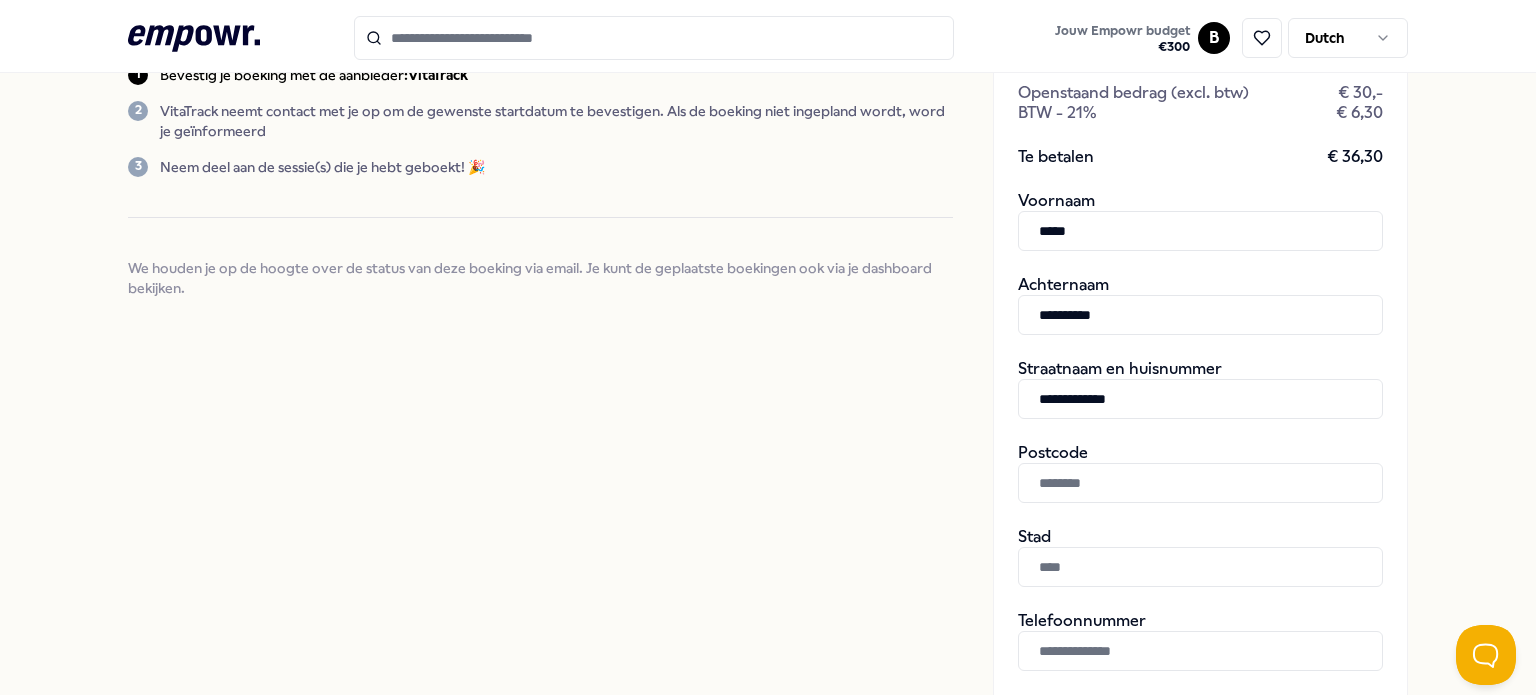 type on "**********" 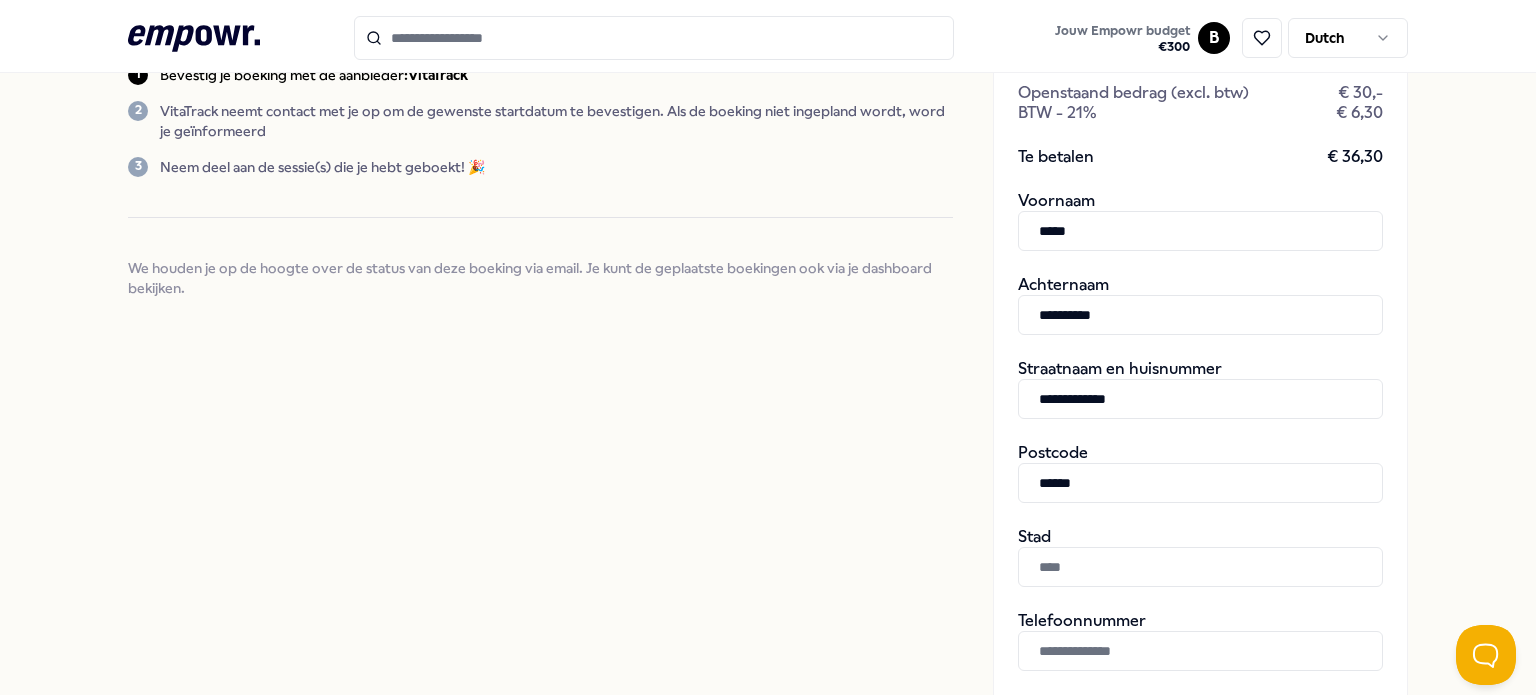 type on "******" 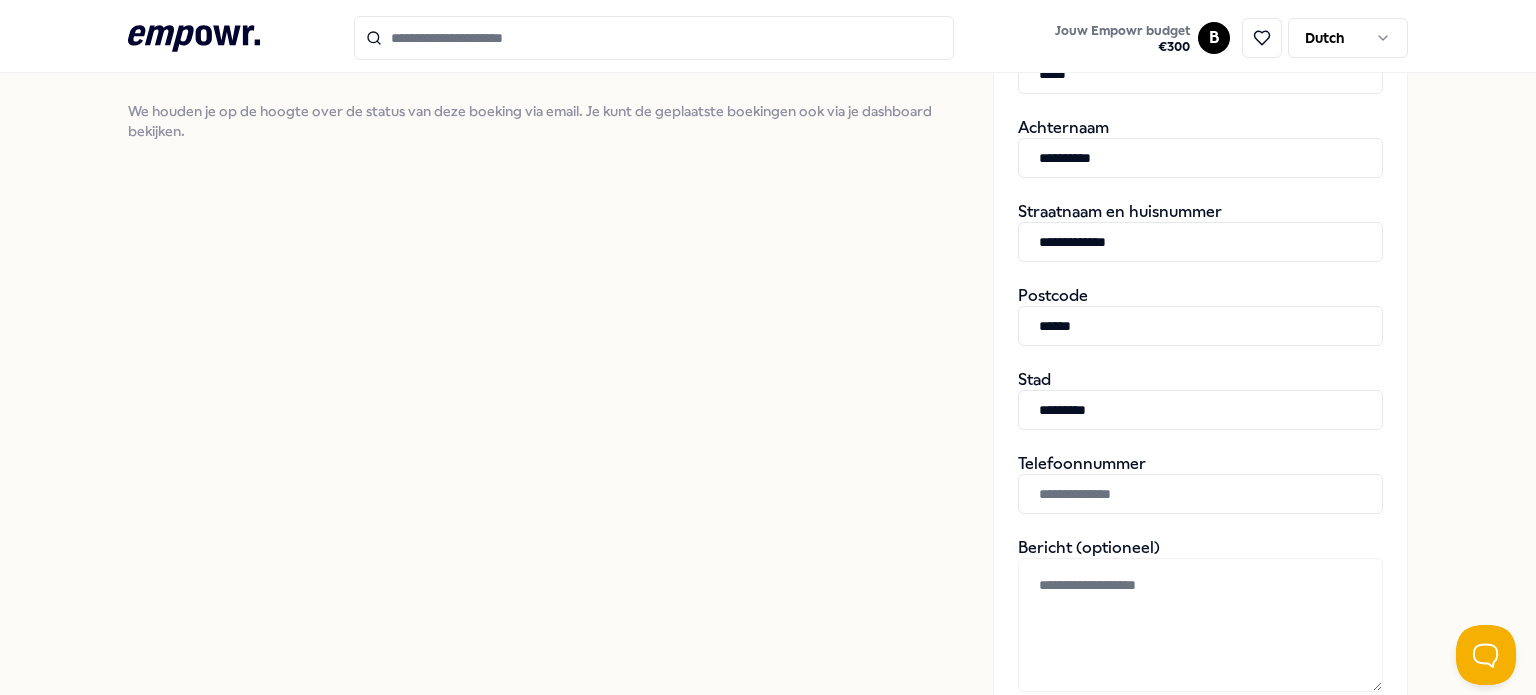 scroll, scrollTop: 594, scrollLeft: 0, axis: vertical 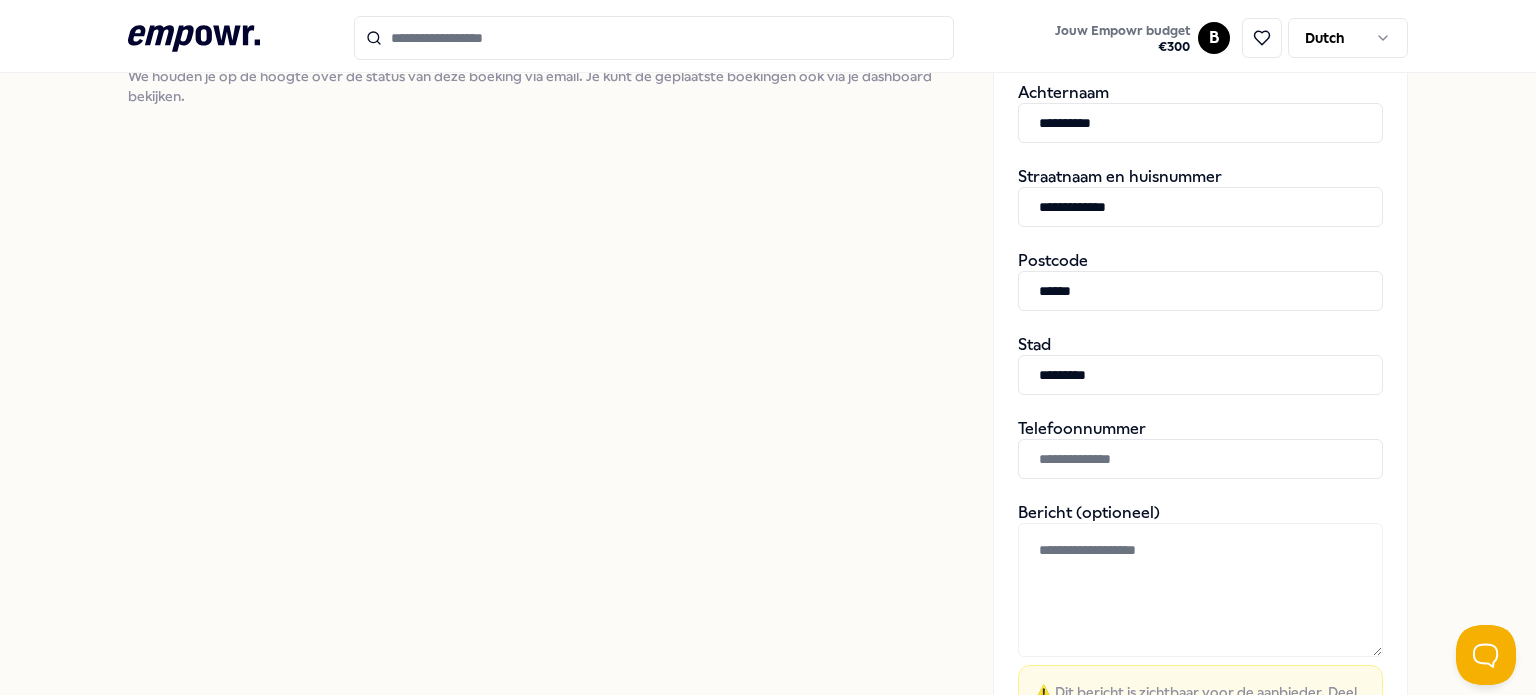 type on "*********" 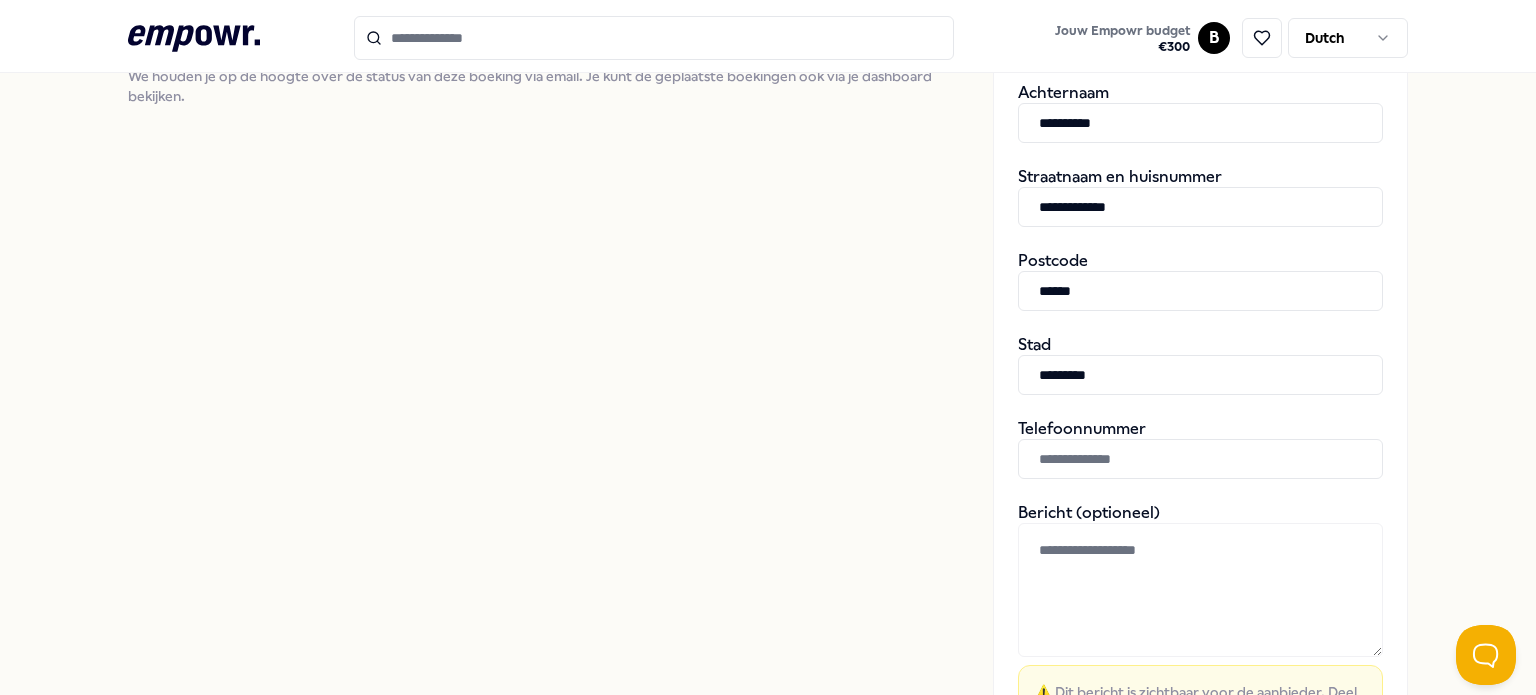 click at bounding box center [1200, 459] 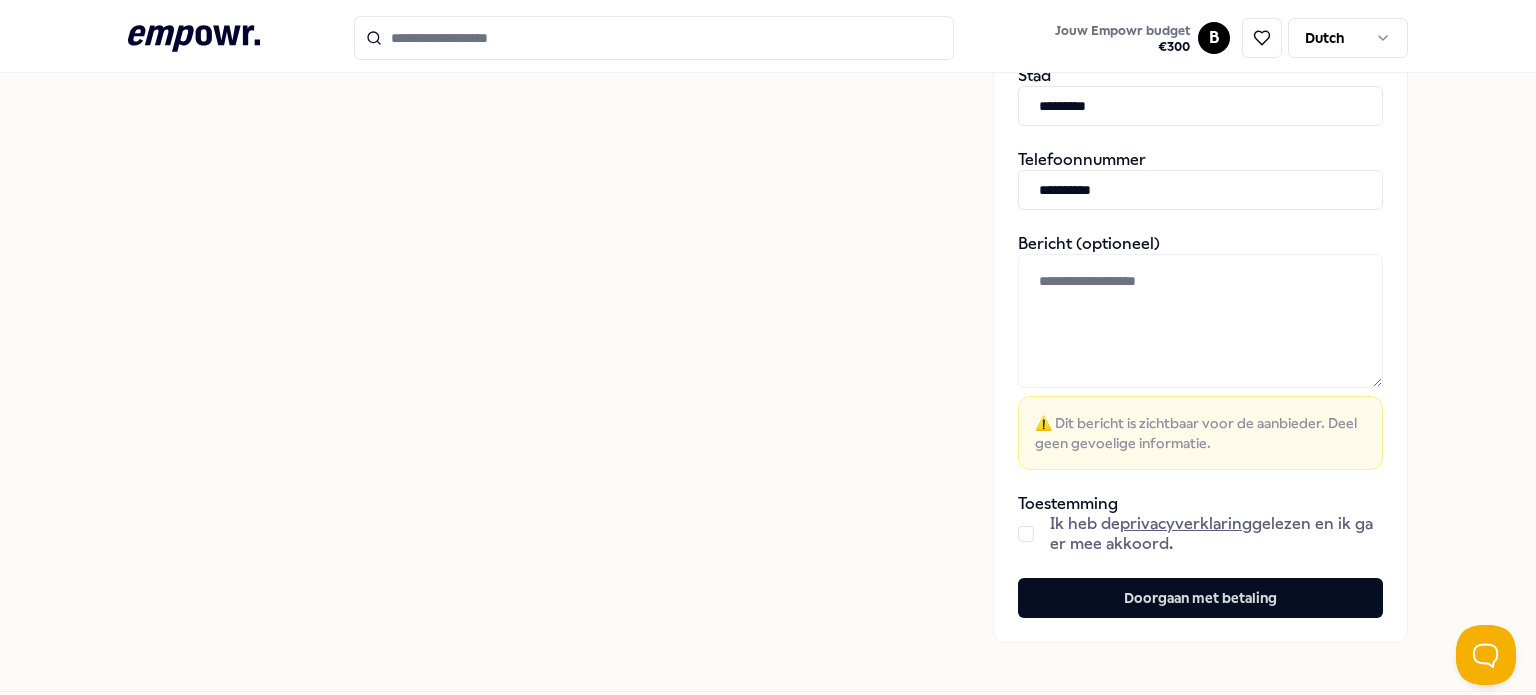 scroll, scrollTop: 864, scrollLeft: 0, axis: vertical 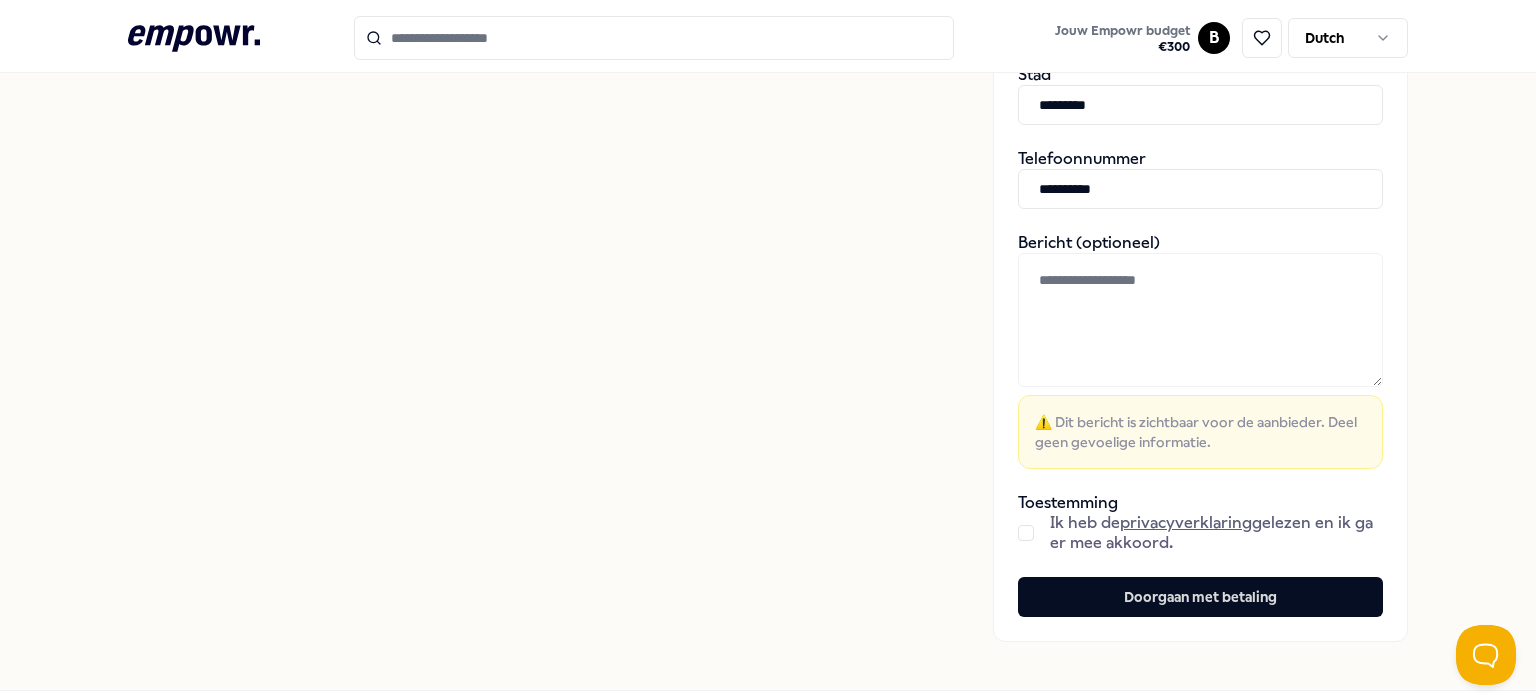 type on "**********" 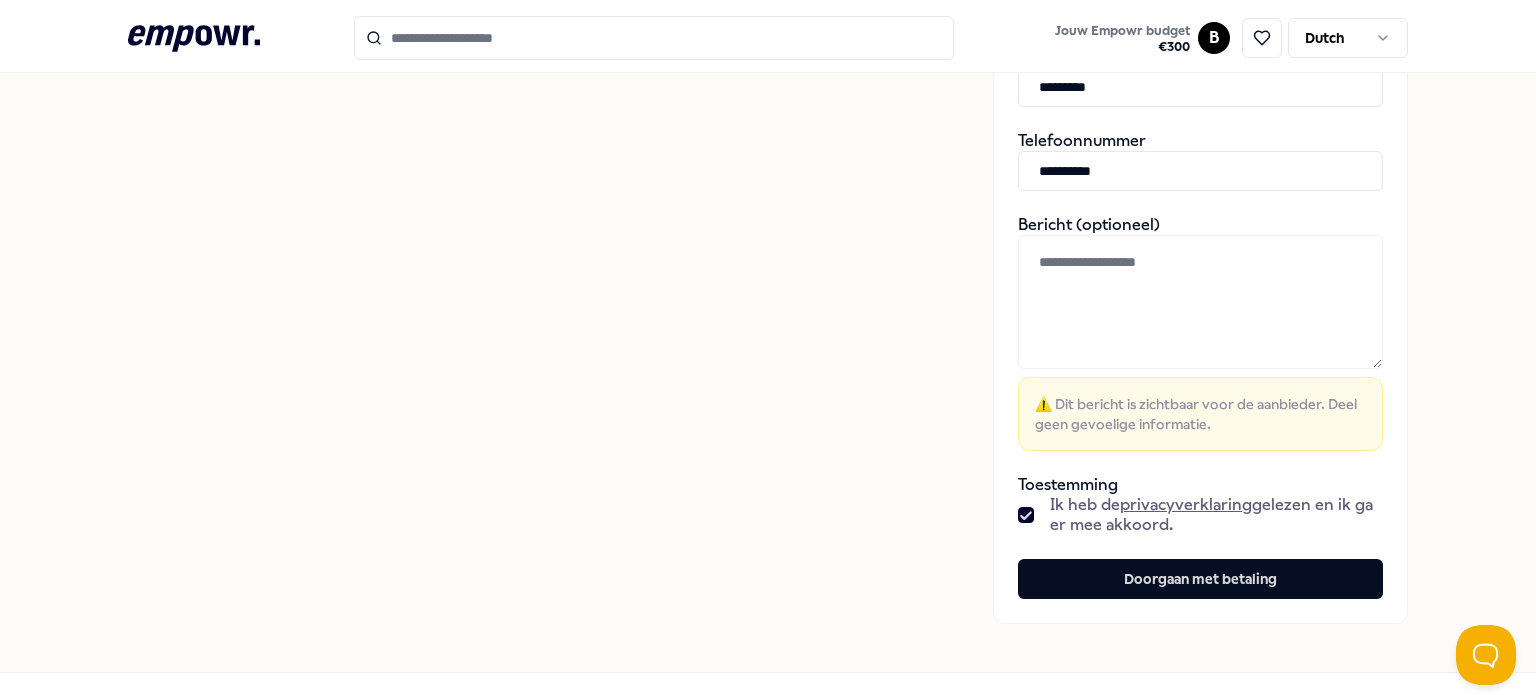 scroll, scrollTop: 896, scrollLeft: 0, axis: vertical 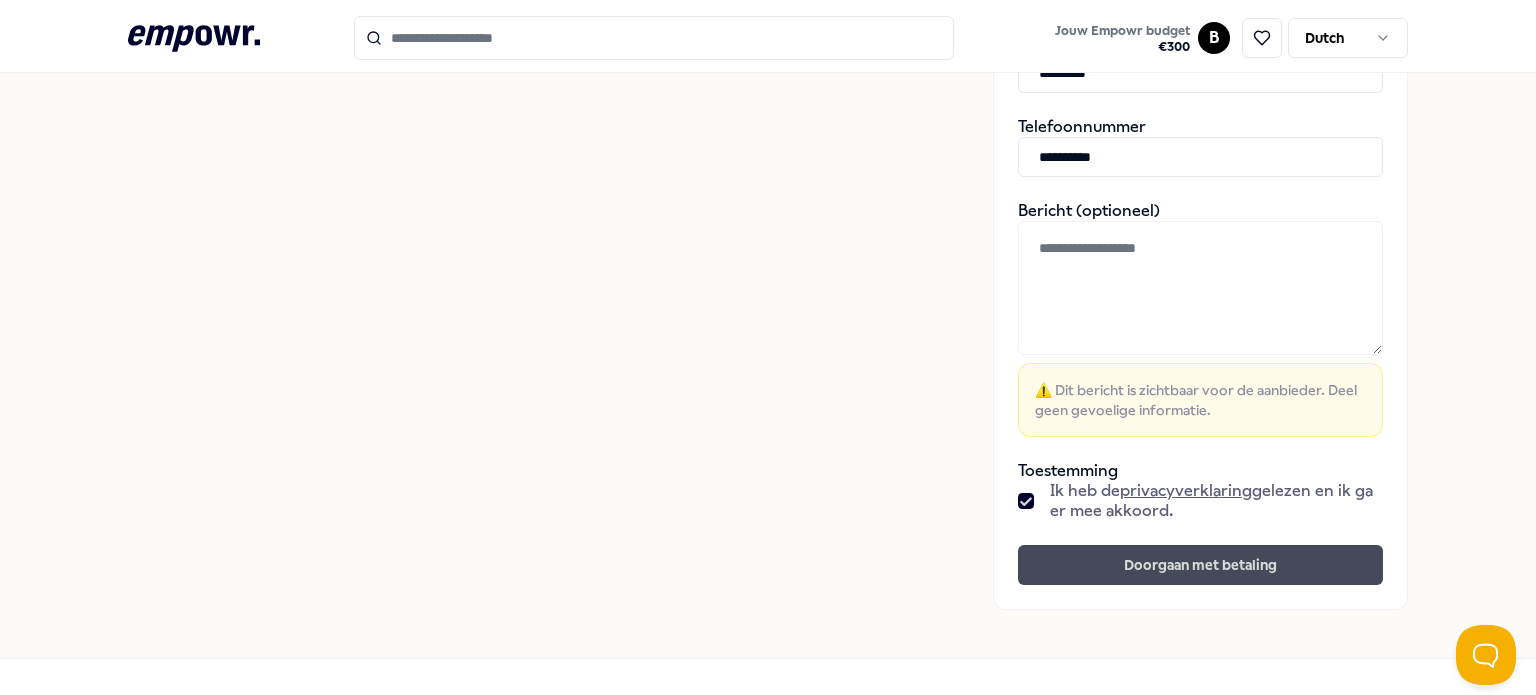 click on "Doorgaan met betaling" at bounding box center [1200, 565] 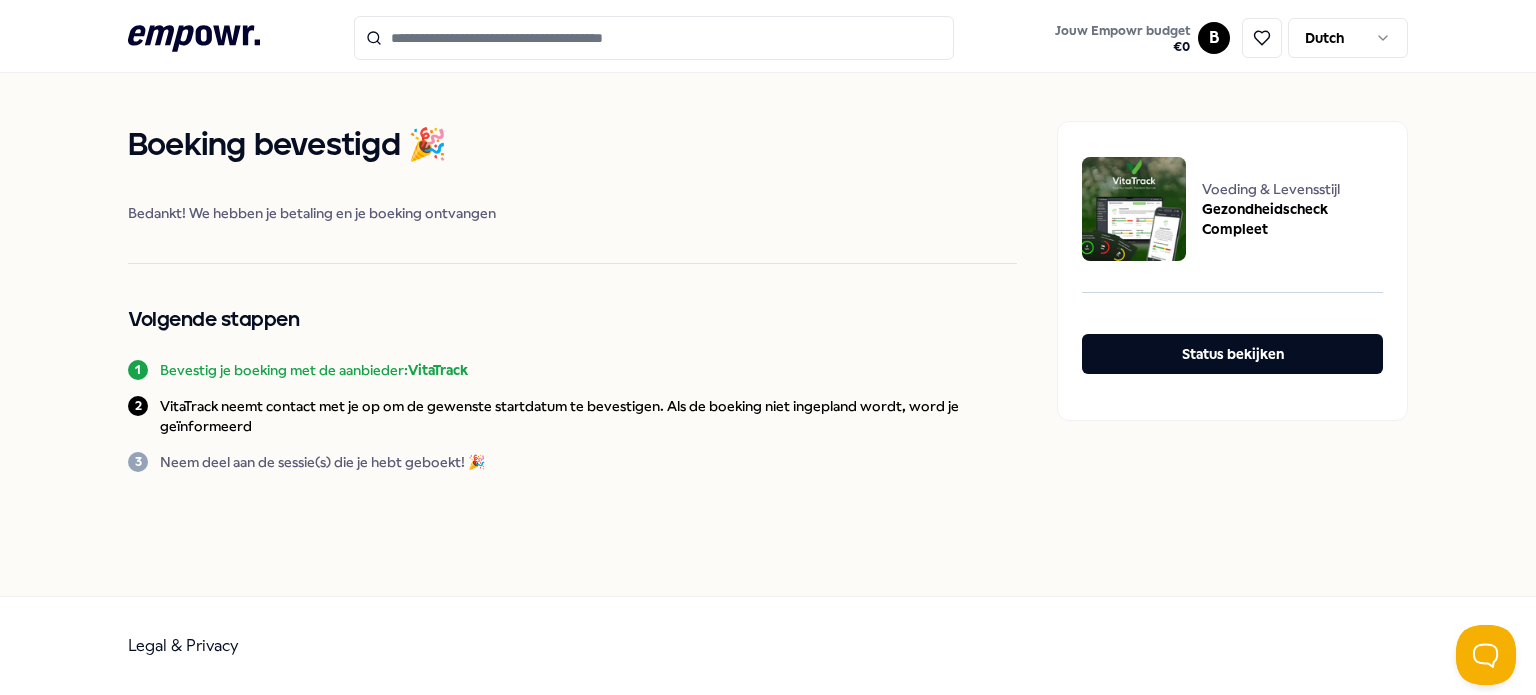 scroll, scrollTop: 0, scrollLeft: 0, axis: both 